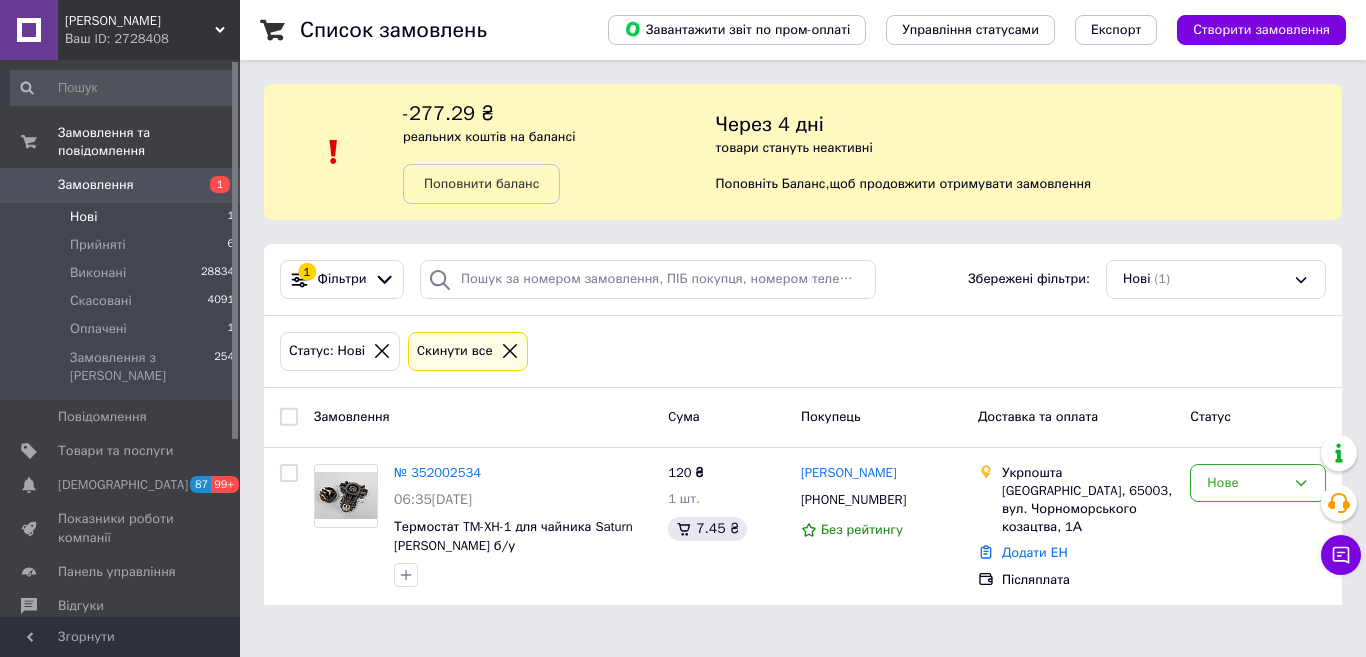 scroll, scrollTop: 0, scrollLeft: 0, axis: both 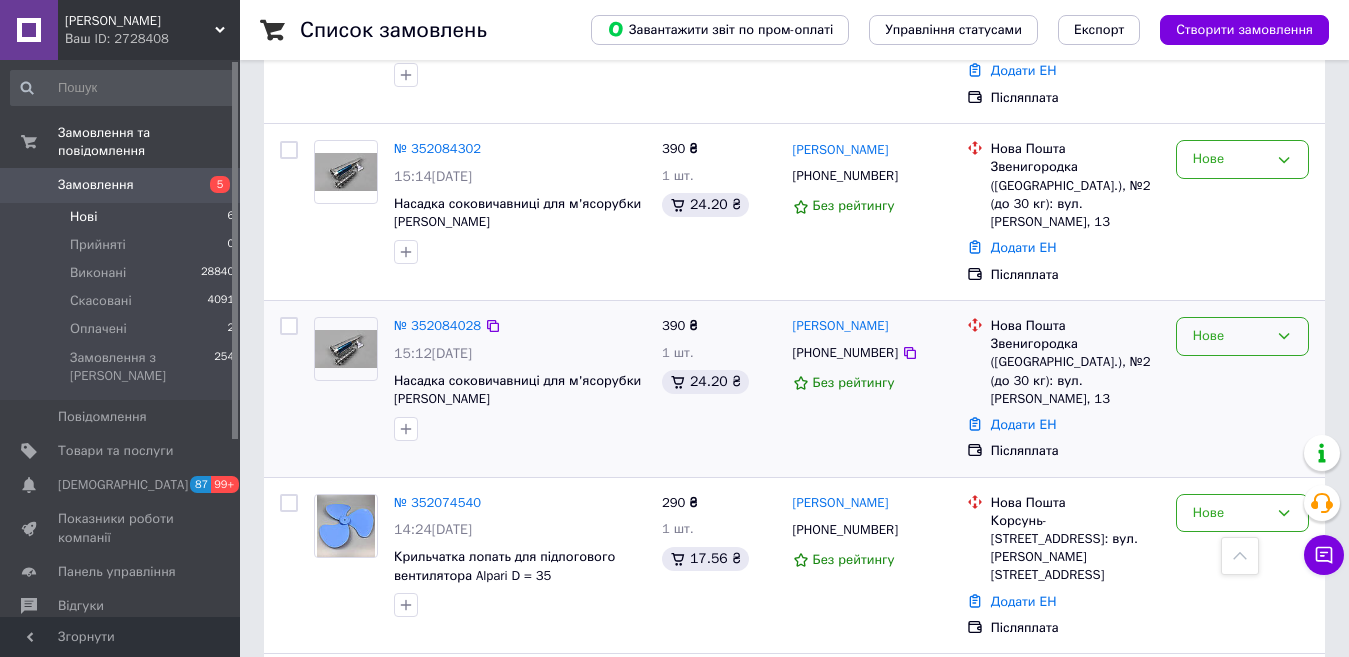 click on "Нове" at bounding box center (1230, 336) 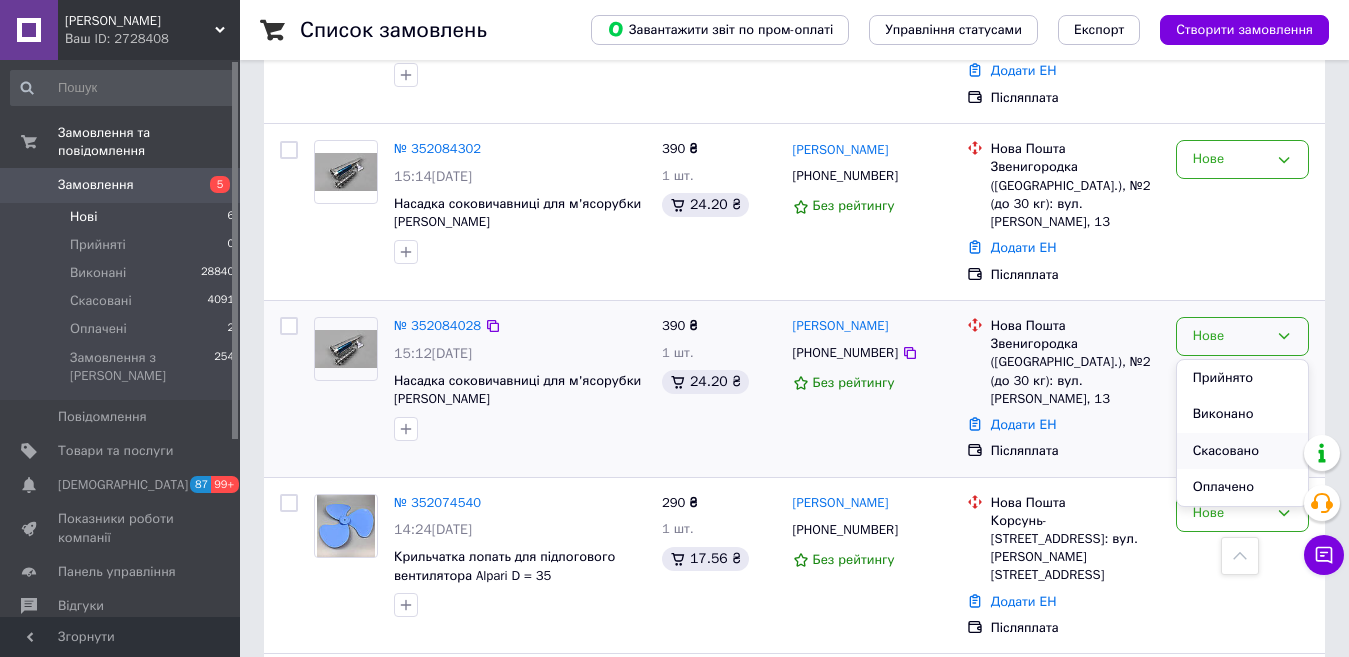 click on "Скасовано" at bounding box center [1242, 451] 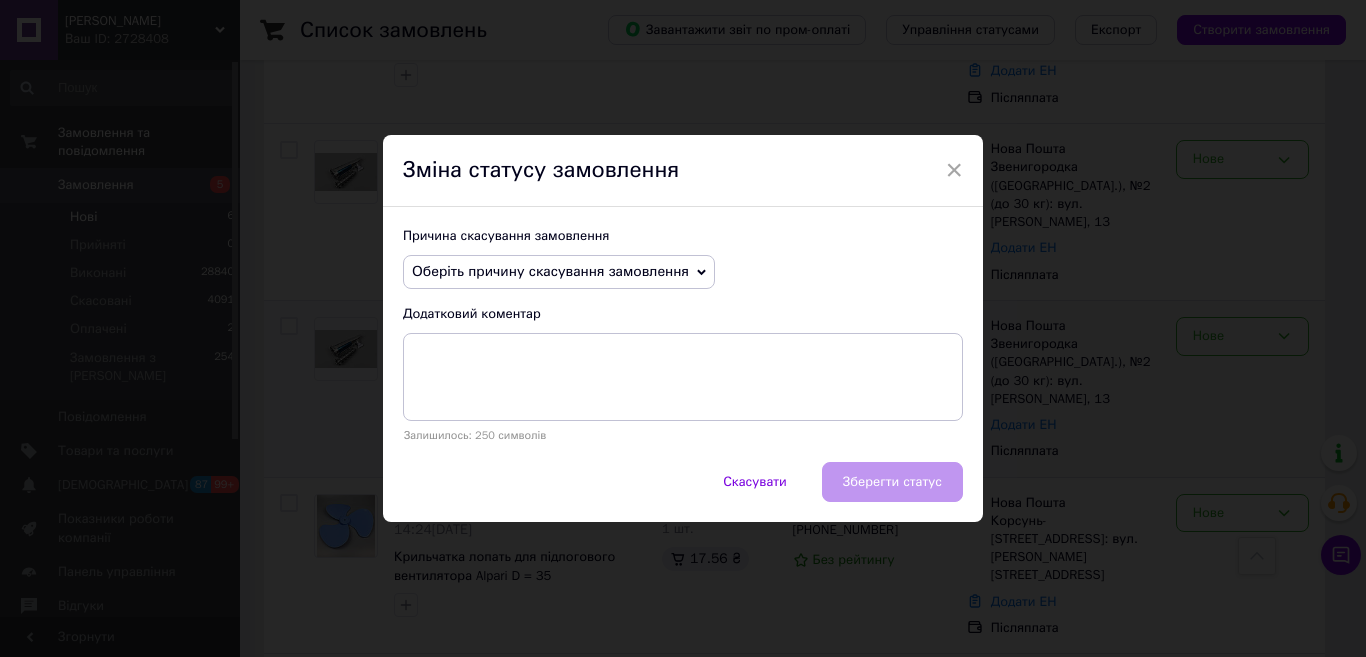 click on "Оберіть причину скасування замовлення" at bounding box center [550, 271] 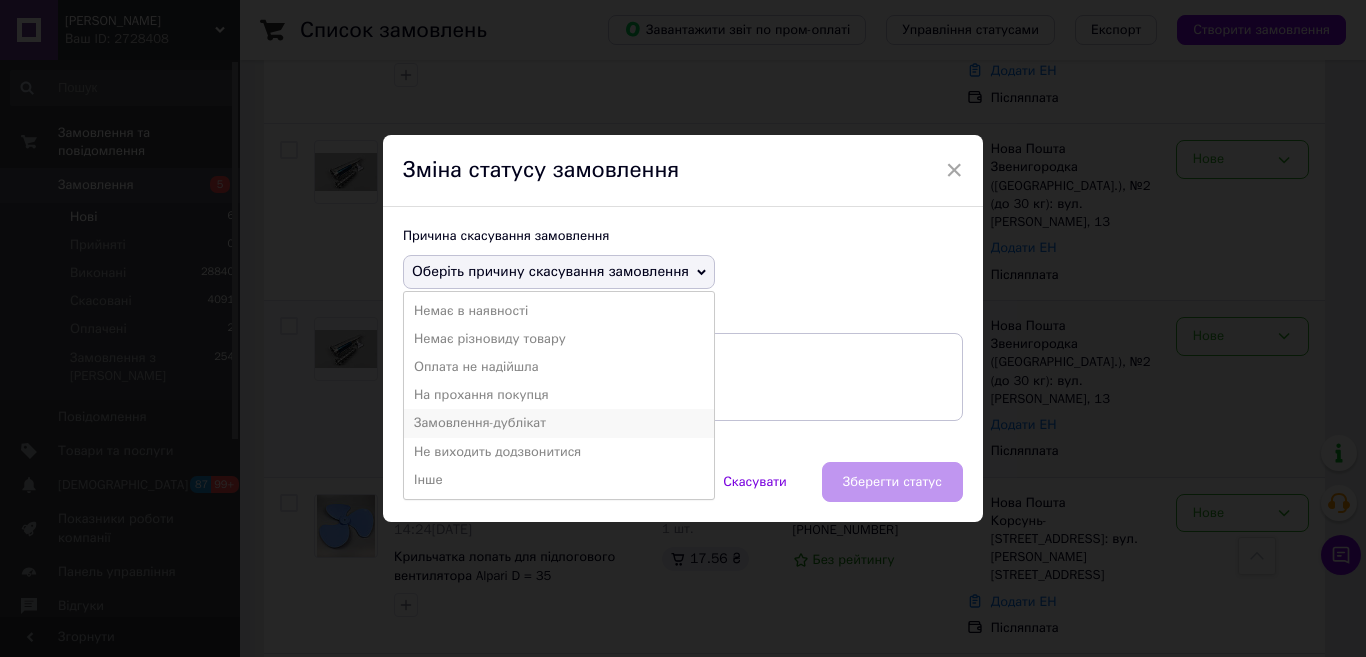 click on "Замовлення-дублікат" at bounding box center (559, 423) 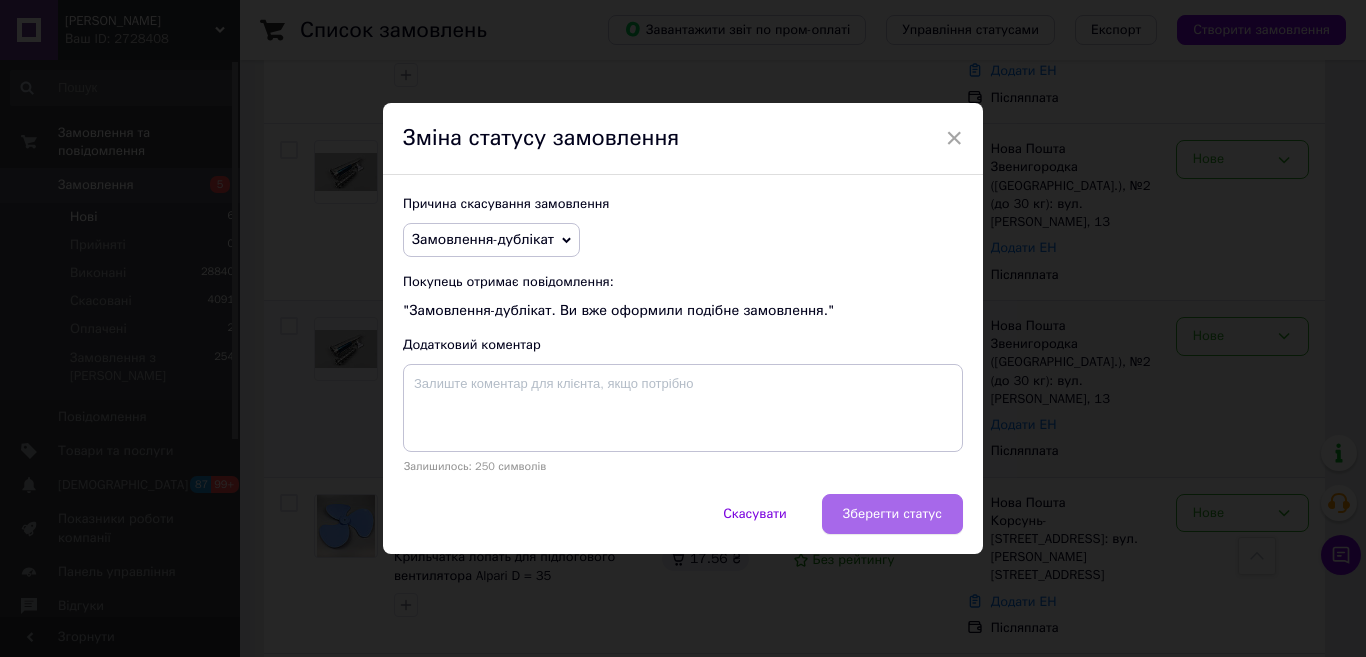 click on "Зберегти статус" at bounding box center [892, 514] 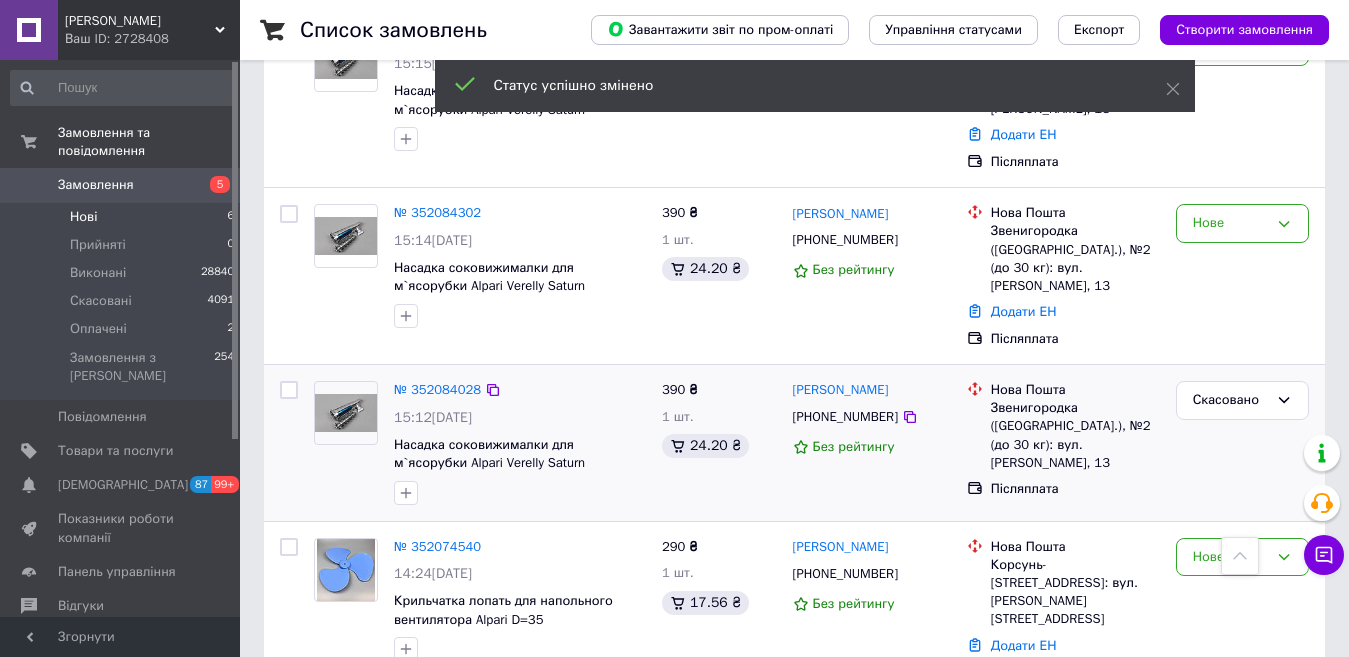 scroll, scrollTop: 400, scrollLeft: 0, axis: vertical 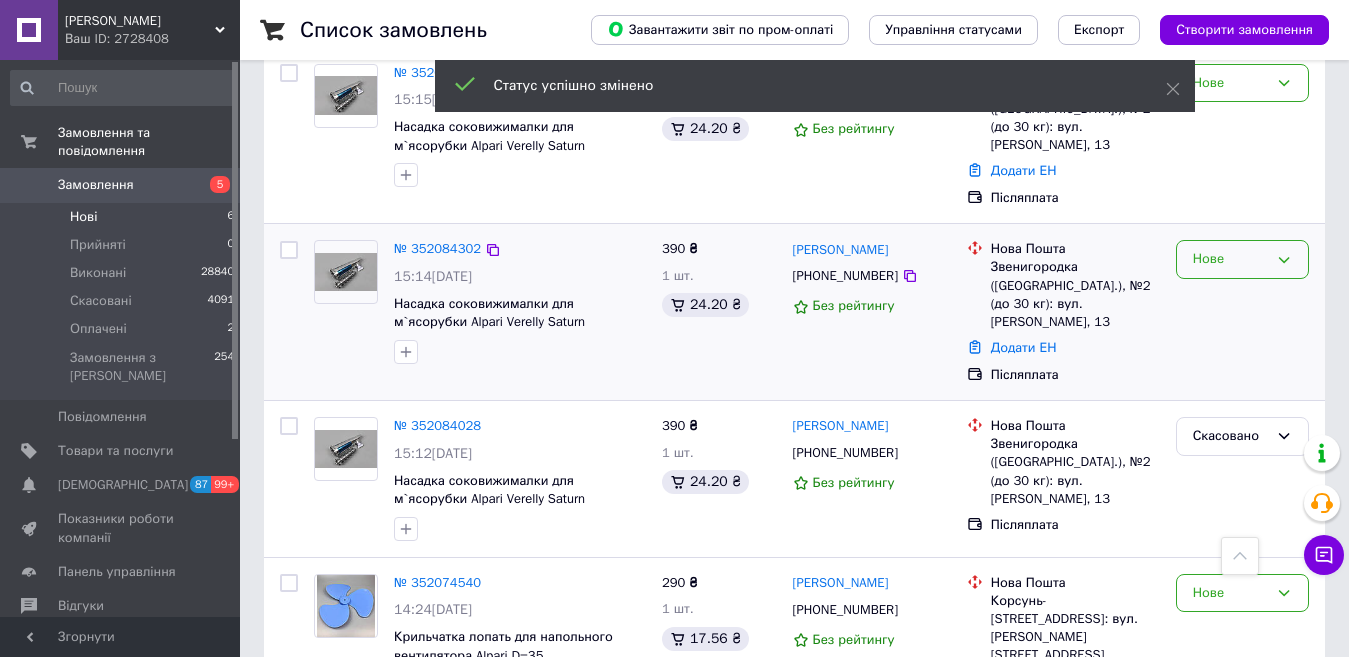 click on "Нове" at bounding box center [1230, 259] 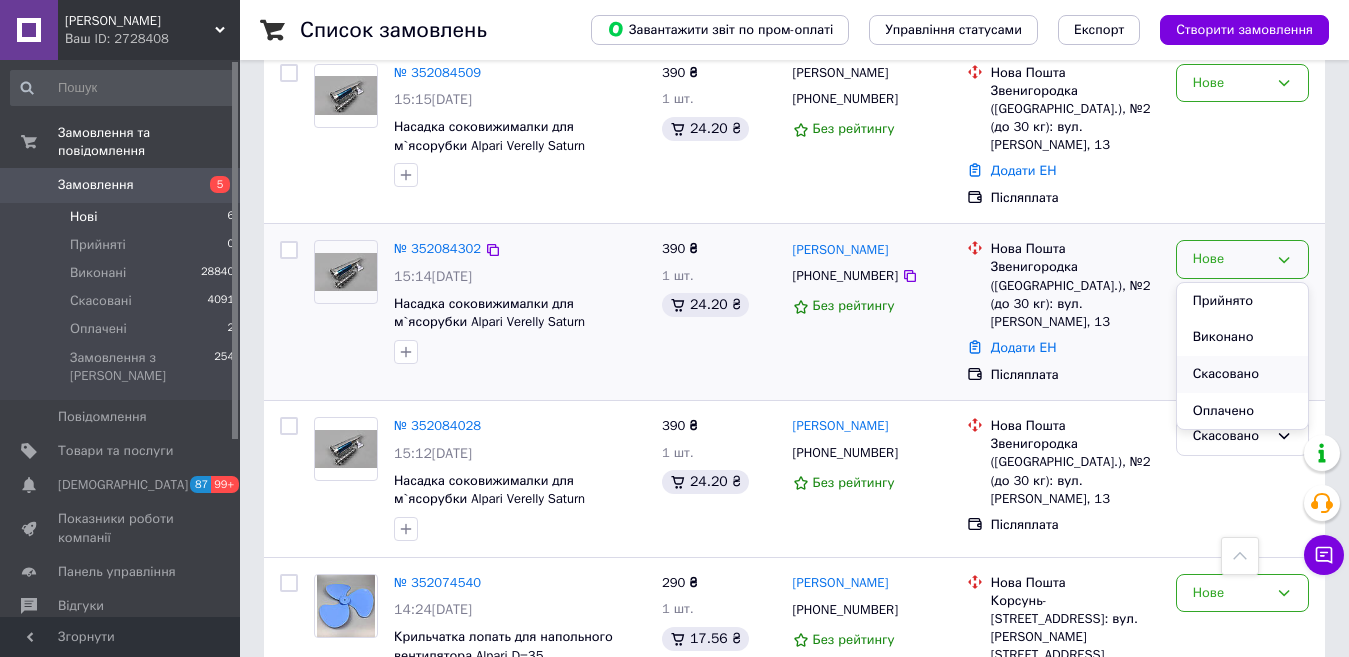 click on "Скасовано" at bounding box center [1242, 374] 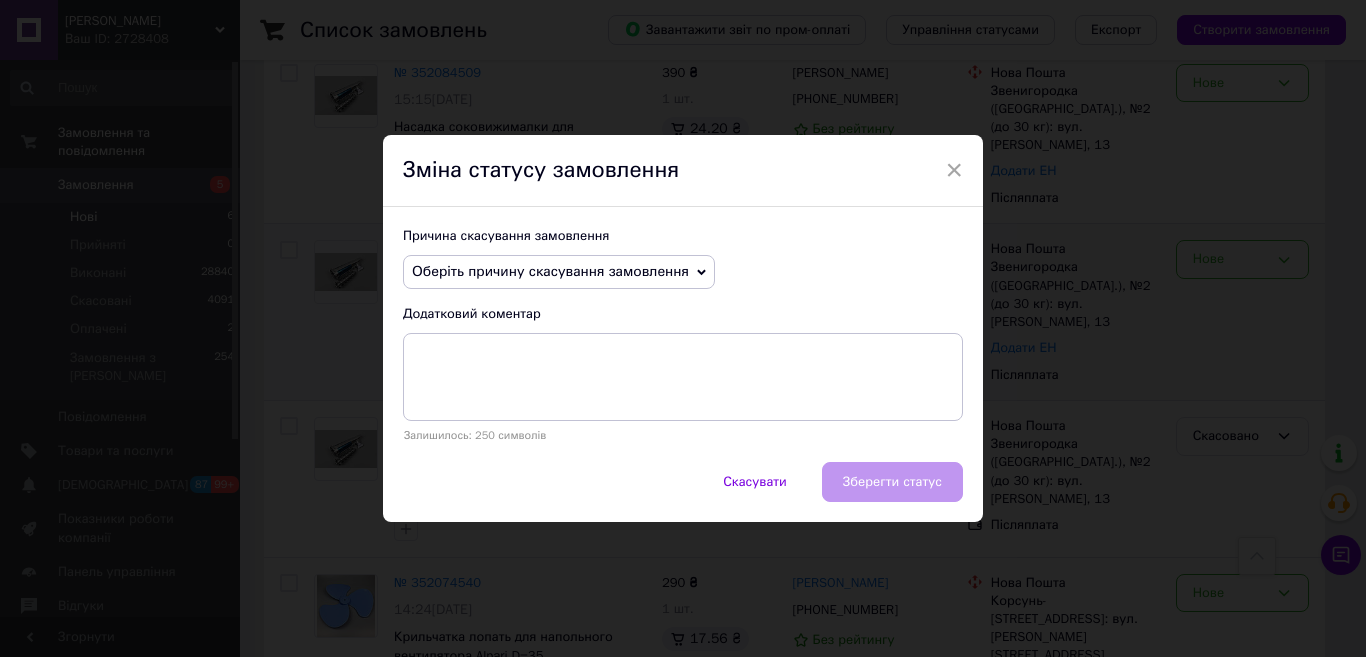 click on "Оберіть причину скасування замовлення" at bounding box center [559, 272] 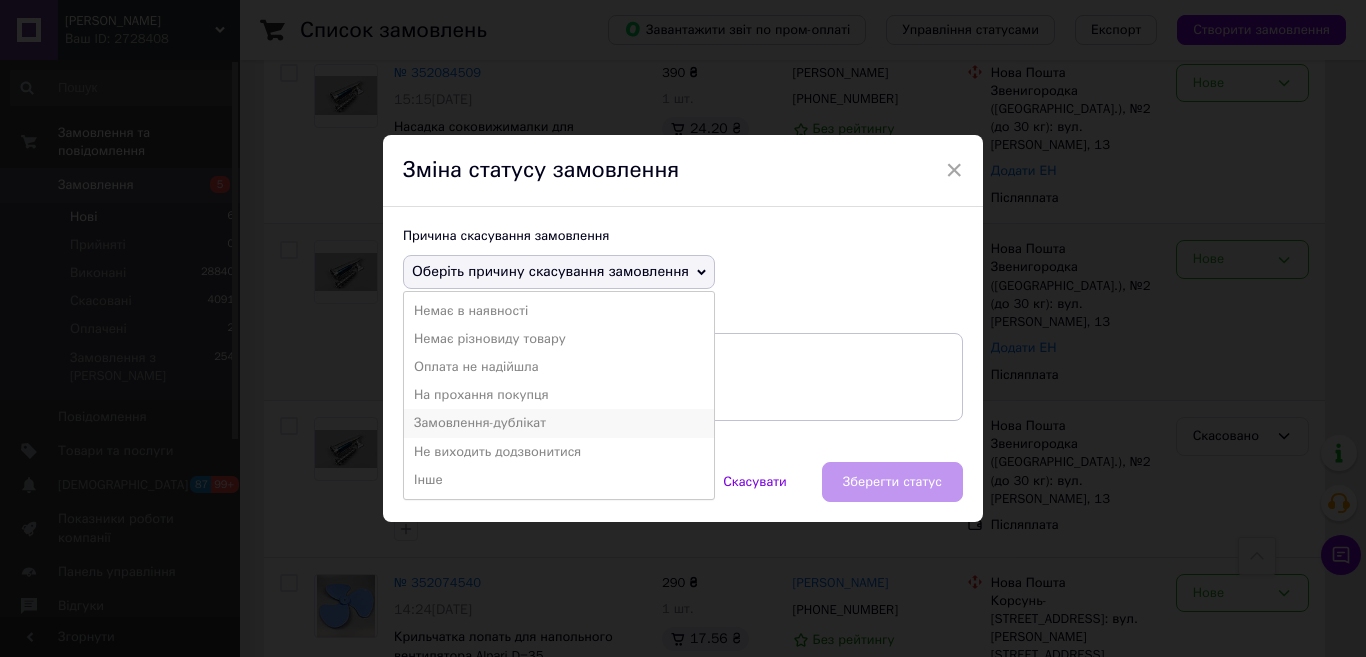 click on "Замовлення-дублікат" at bounding box center (559, 423) 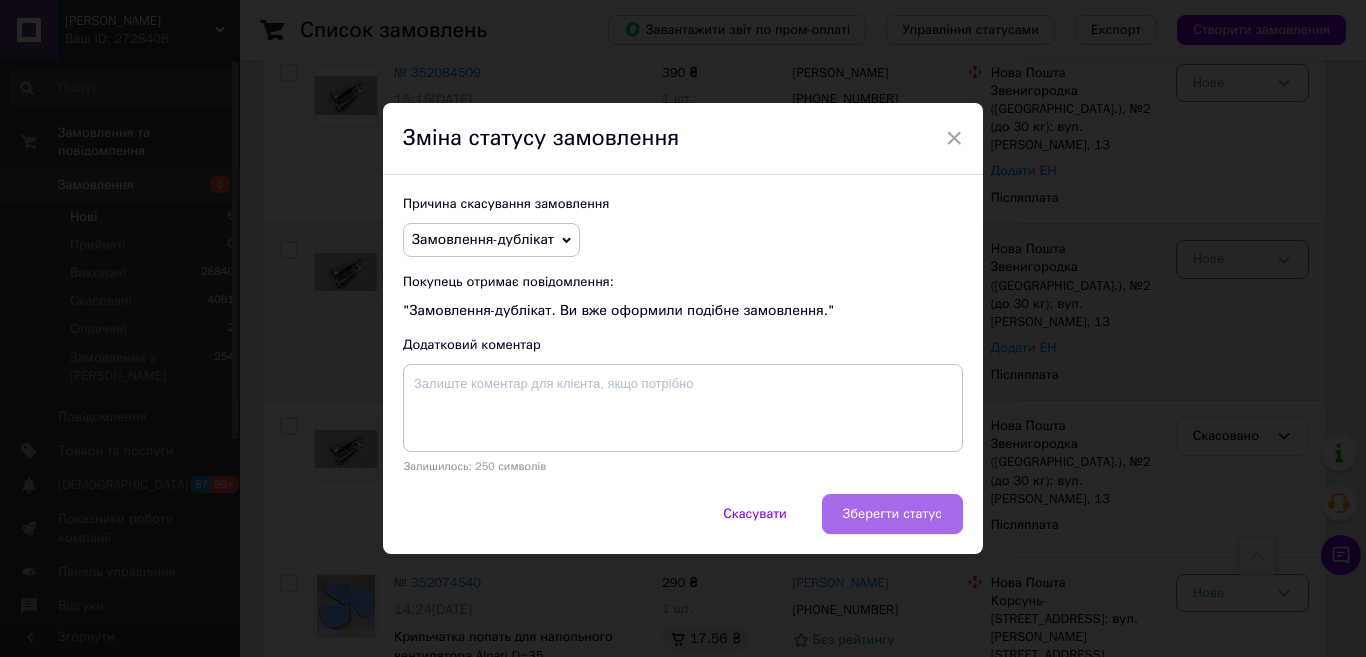 click on "Зберегти статус" at bounding box center (892, 514) 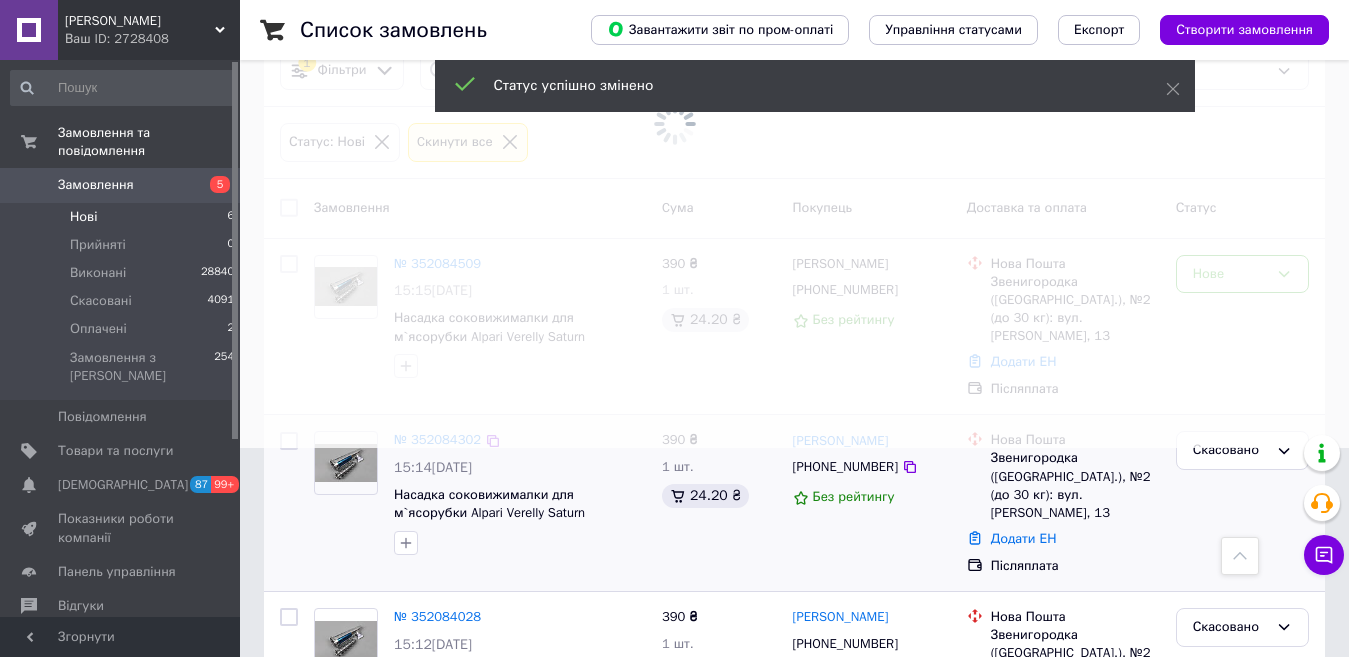 scroll, scrollTop: 200, scrollLeft: 0, axis: vertical 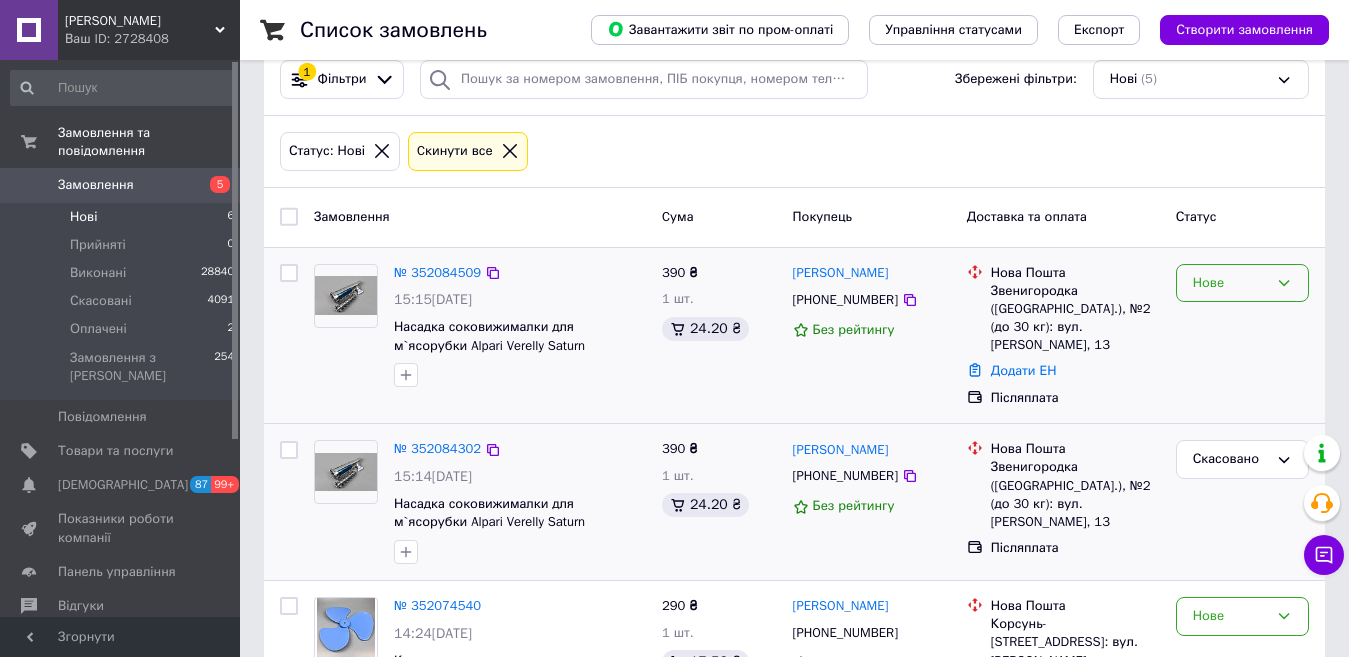 click on "Нове" at bounding box center (1242, 283) 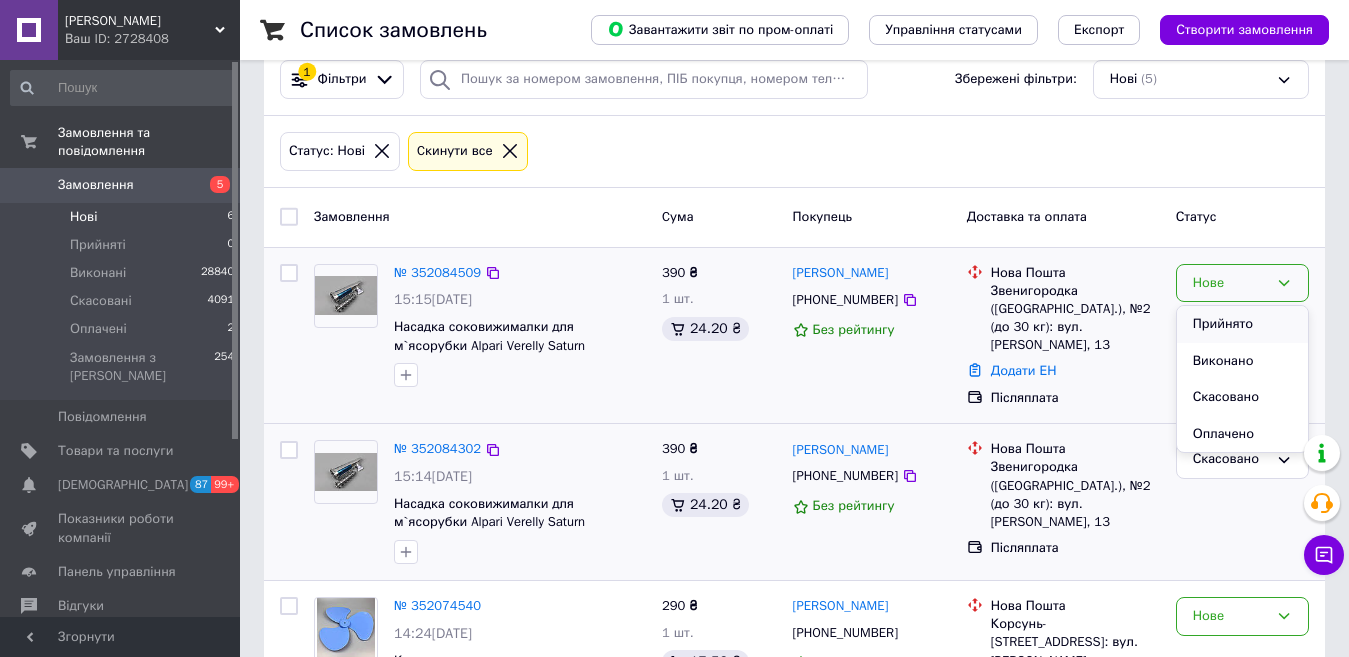 click on "Прийнято" at bounding box center [1242, 324] 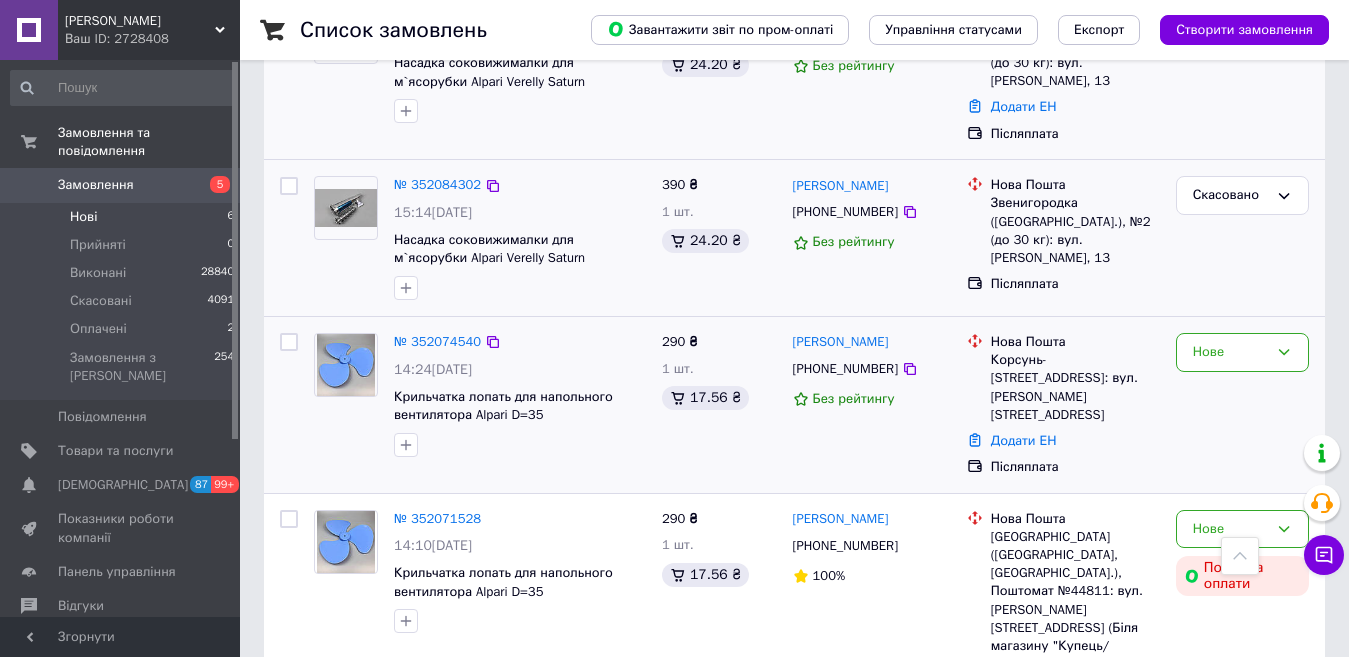 scroll, scrollTop: 500, scrollLeft: 0, axis: vertical 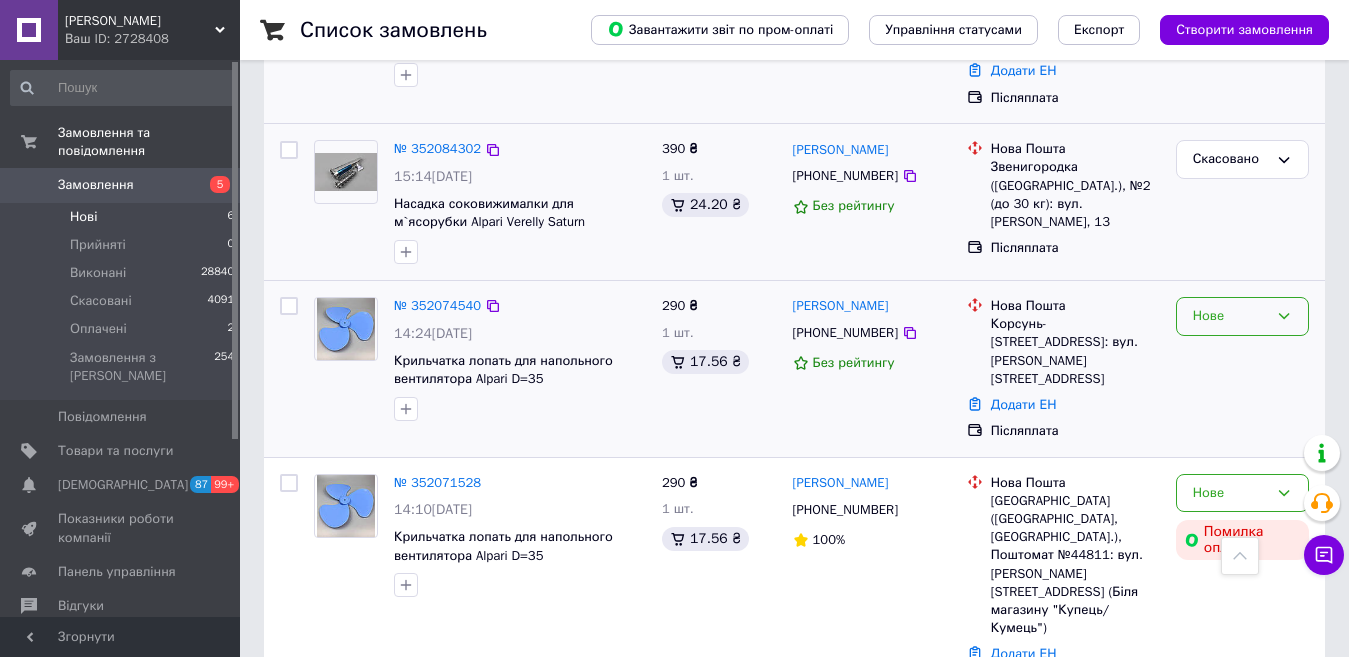 click on "Нове" at bounding box center (1230, 316) 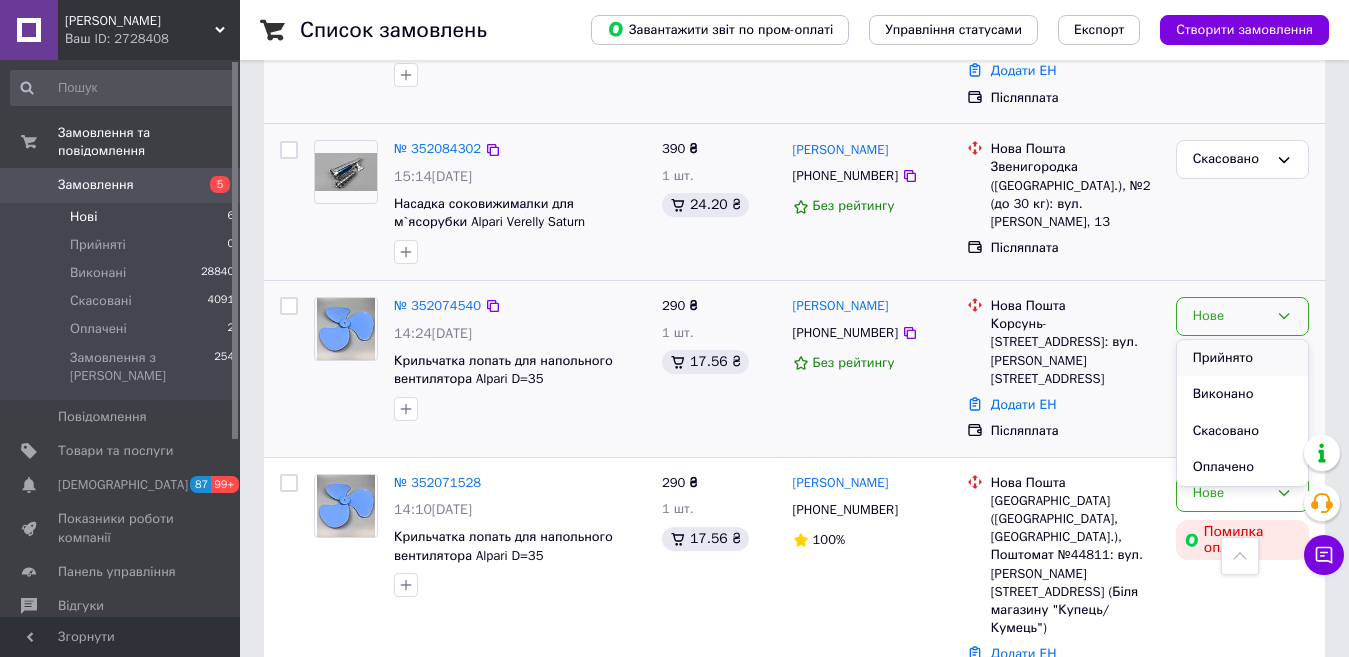 click on "Прийнято" at bounding box center [1242, 358] 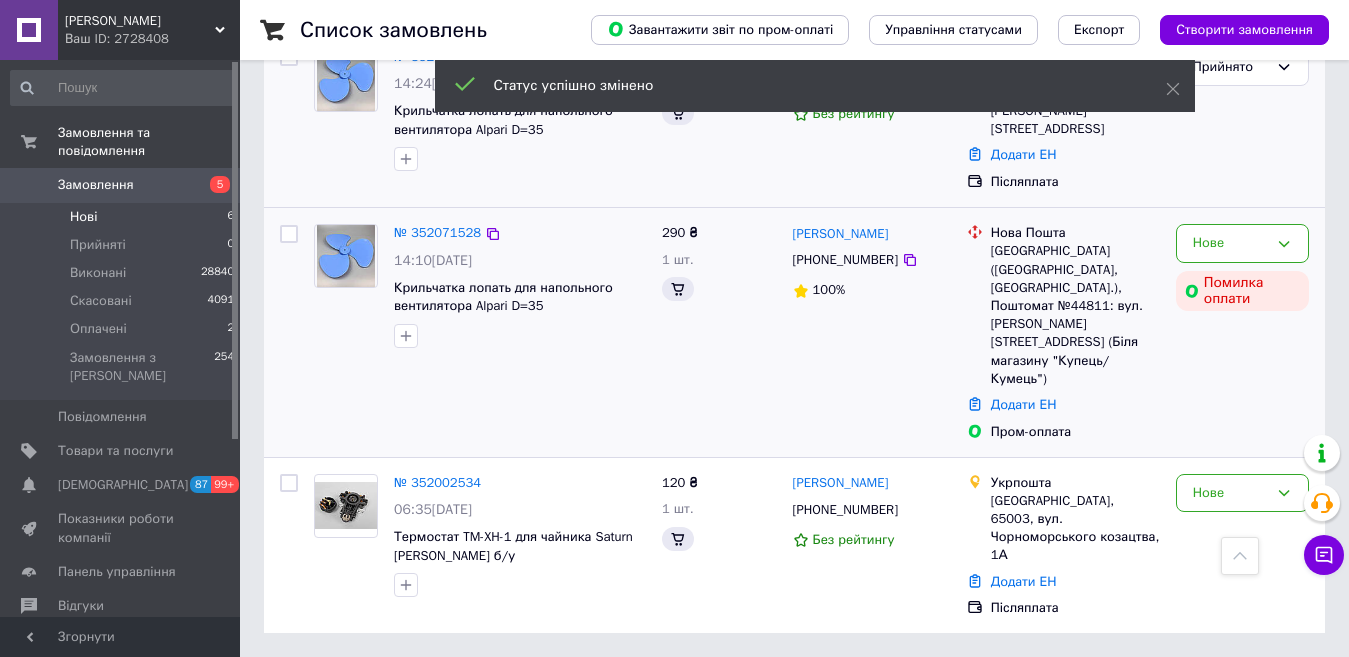 scroll, scrollTop: 325, scrollLeft: 0, axis: vertical 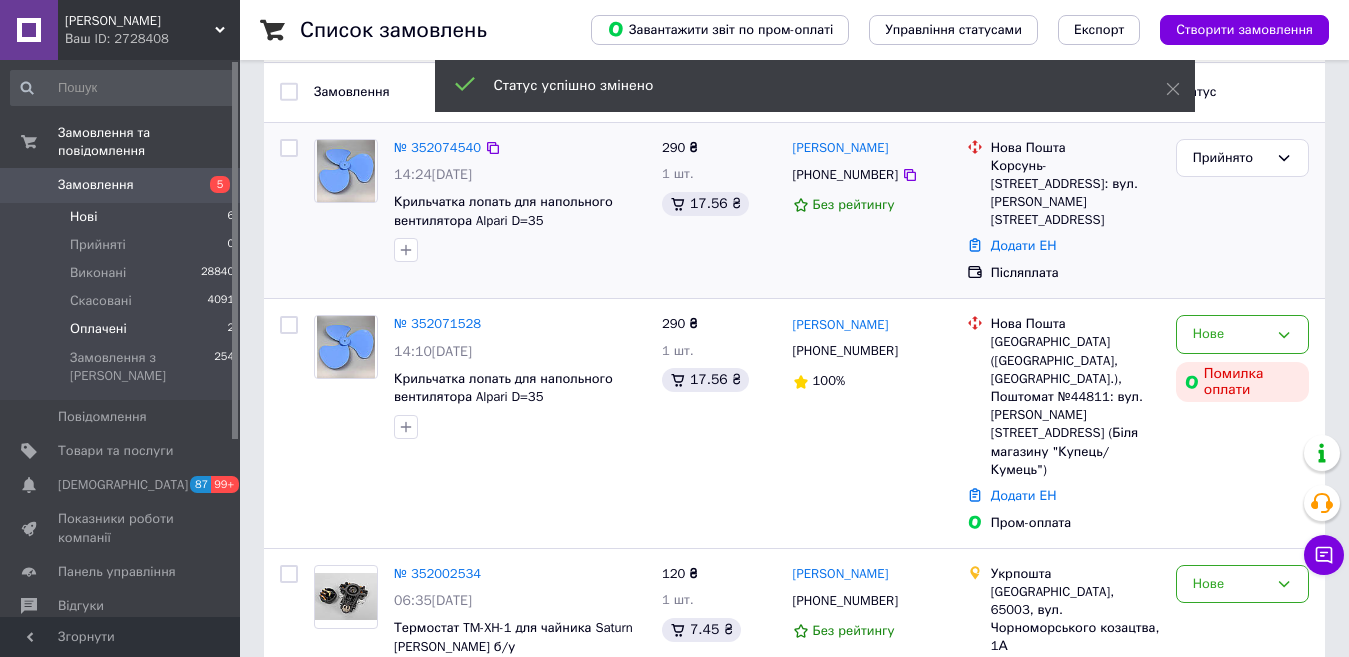click on "Оплачені" at bounding box center [98, 329] 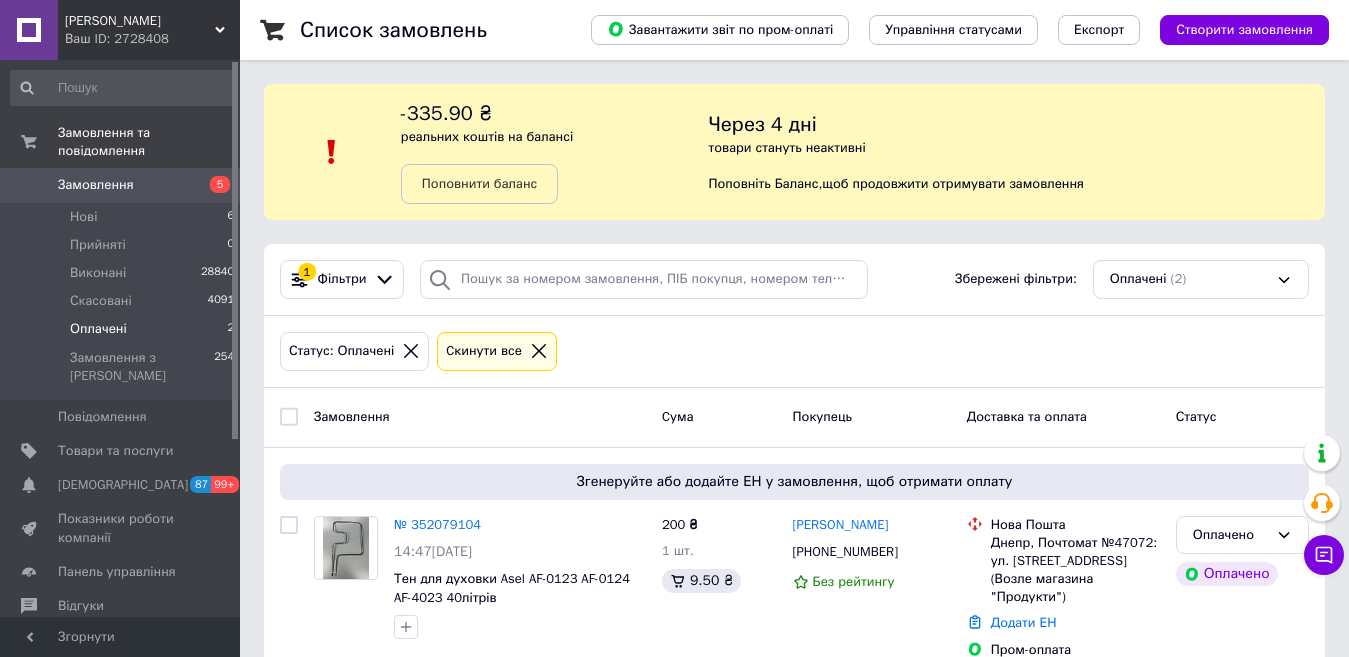 scroll, scrollTop: 200, scrollLeft: 0, axis: vertical 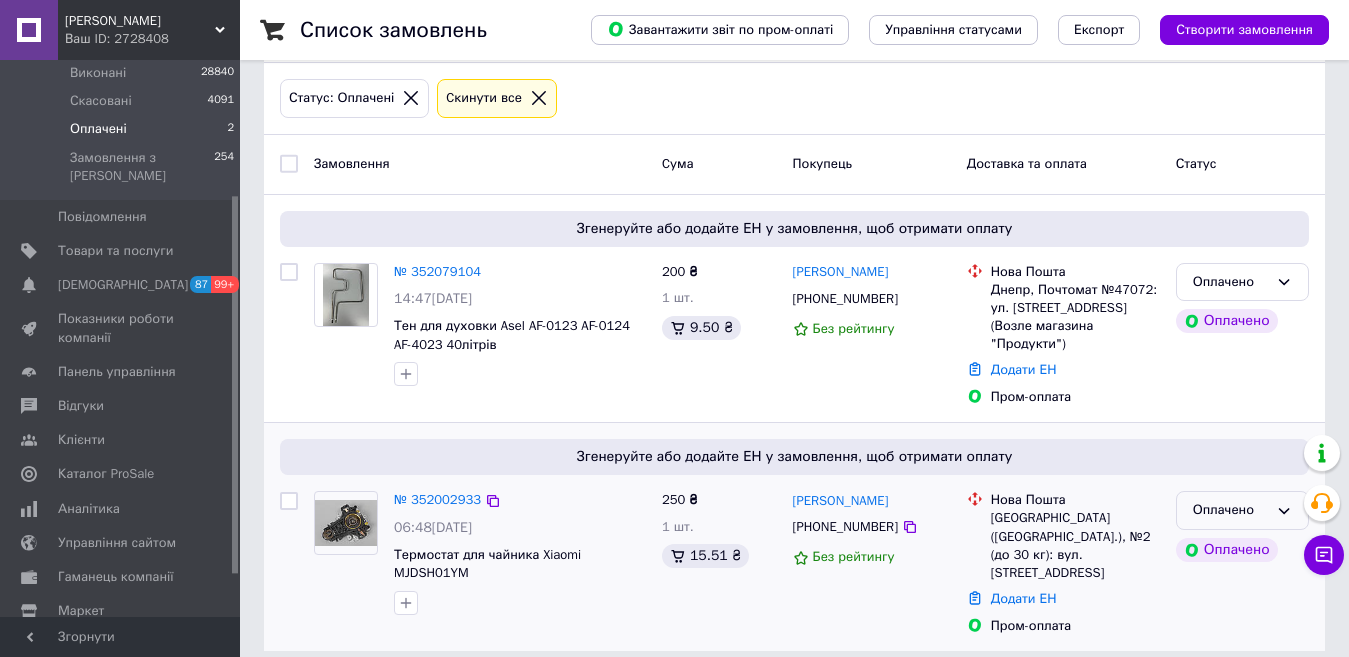 click on "Оплачено" at bounding box center (1230, 510) 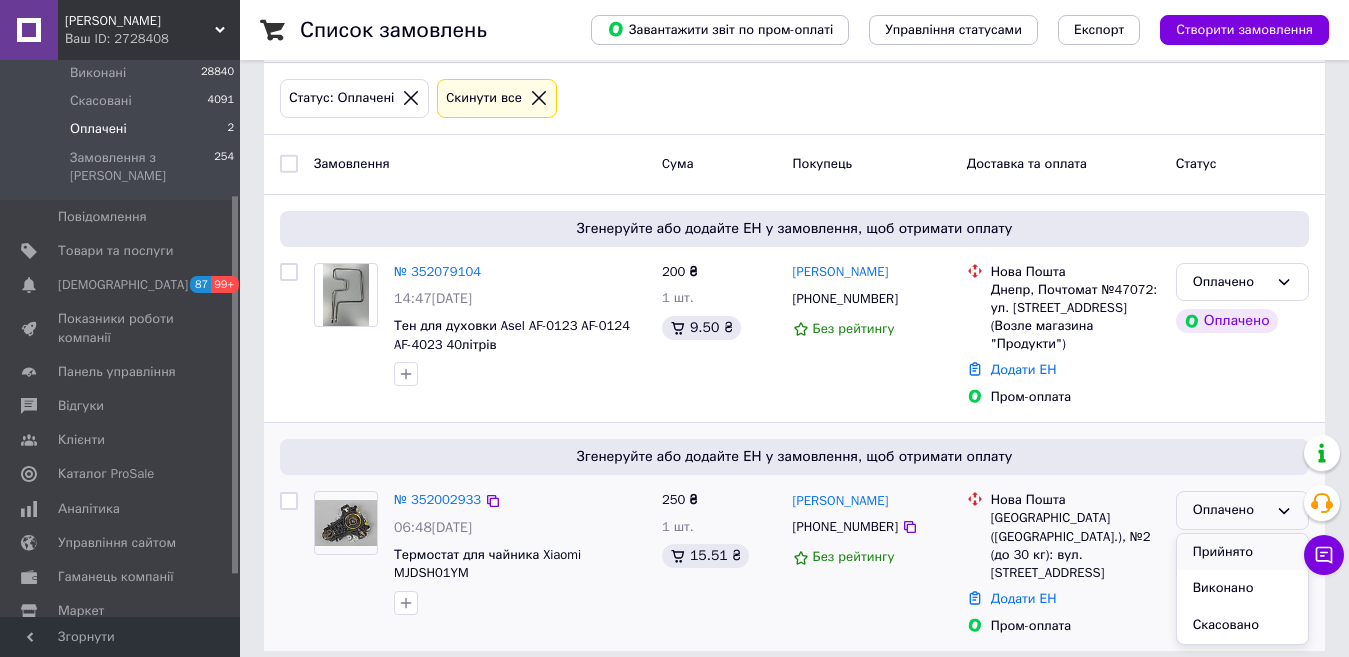 click on "Прийнято" at bounding box center [1242, 552] 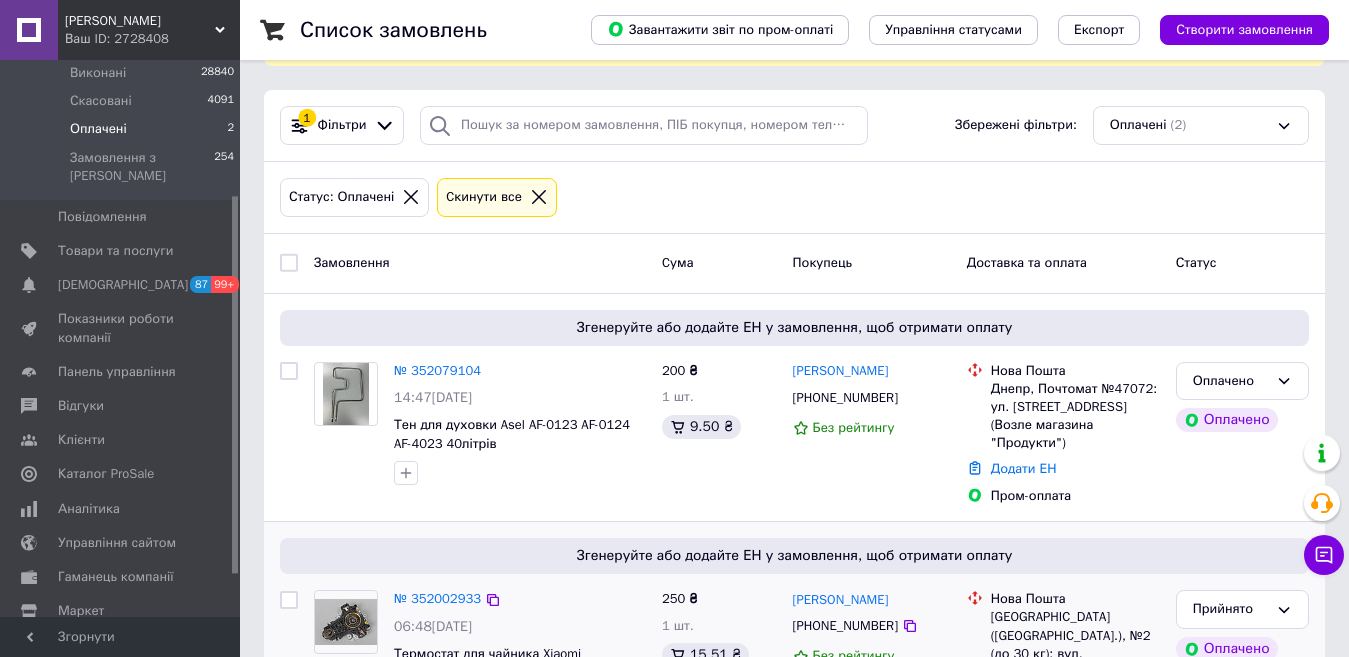 scroll, scrollTop: 153, scrollLeft: 0, axis: vertical 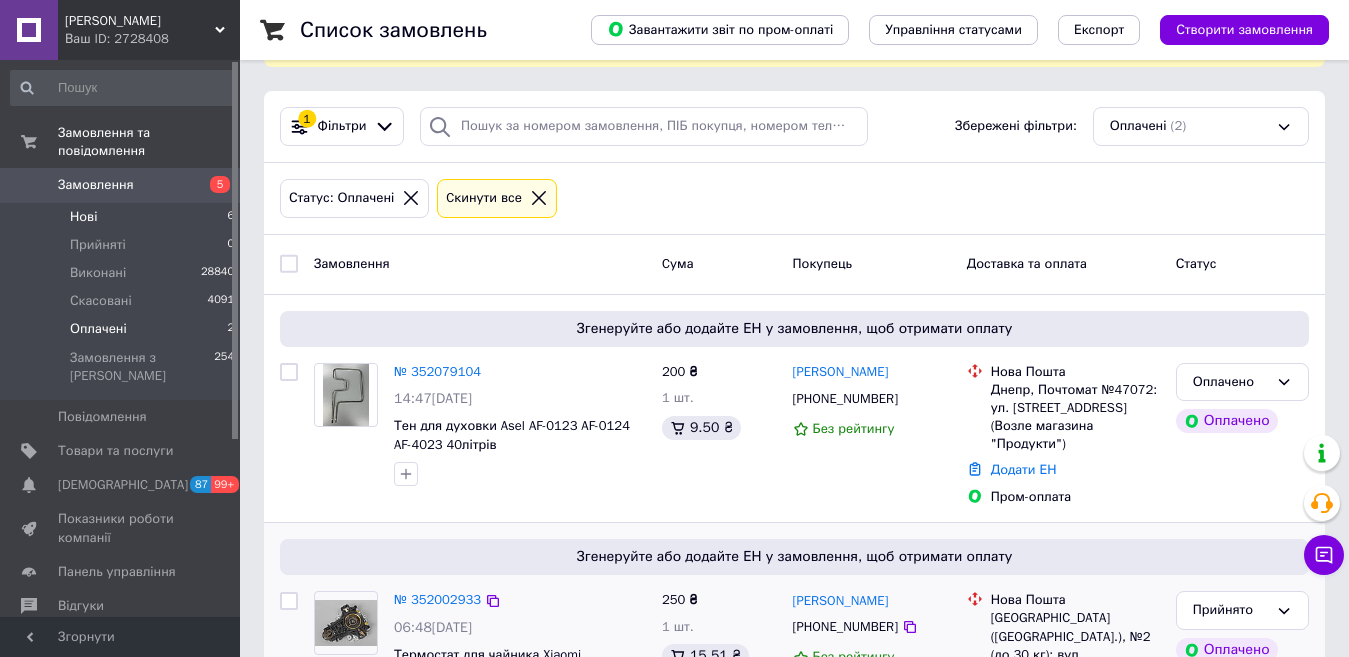 click on "Нові" at bounding box center [83, 217] 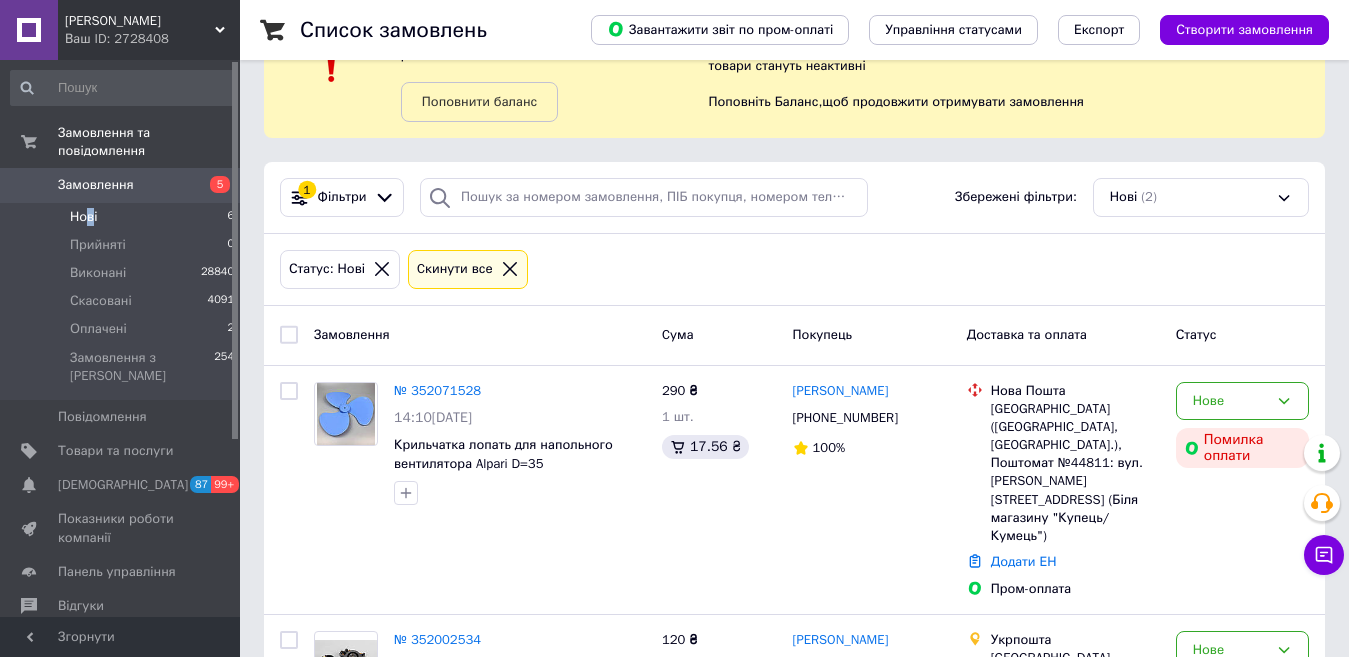 scroll, scrollTop: 167, scrollLeft: 0, axis: vertical 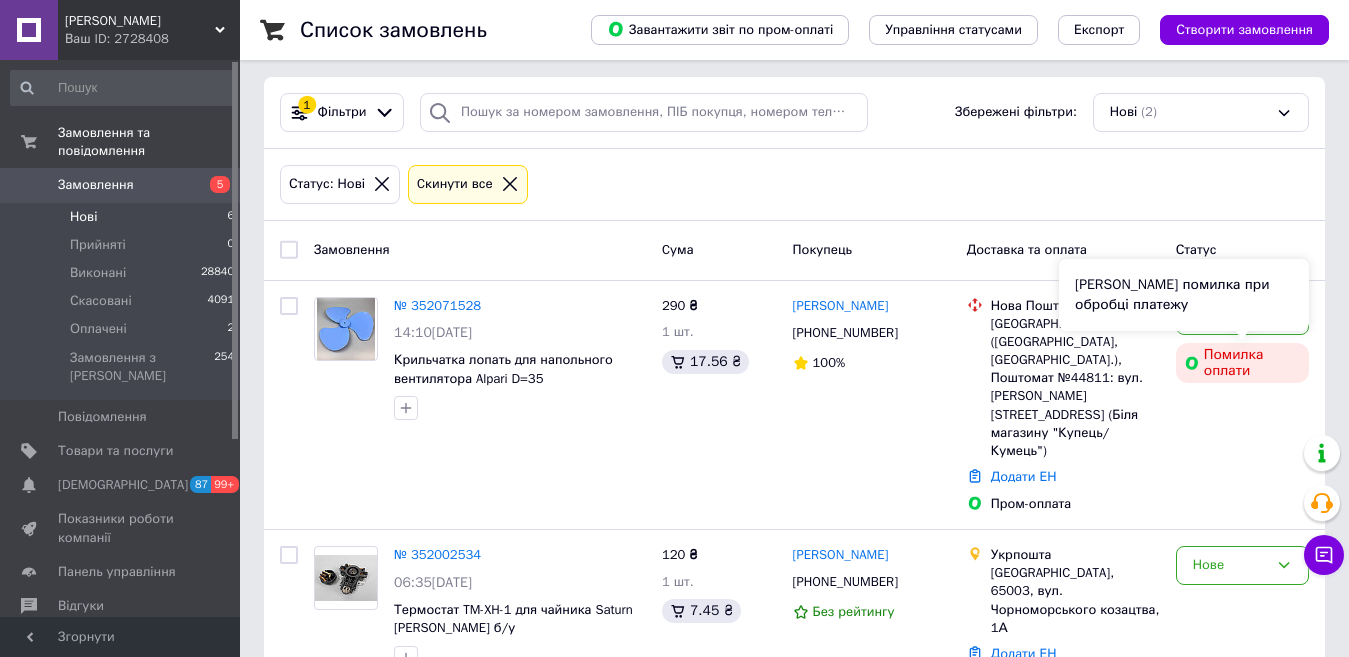click on "Сталася помилка при обробці платежу" at bounding box center [1184, 295] 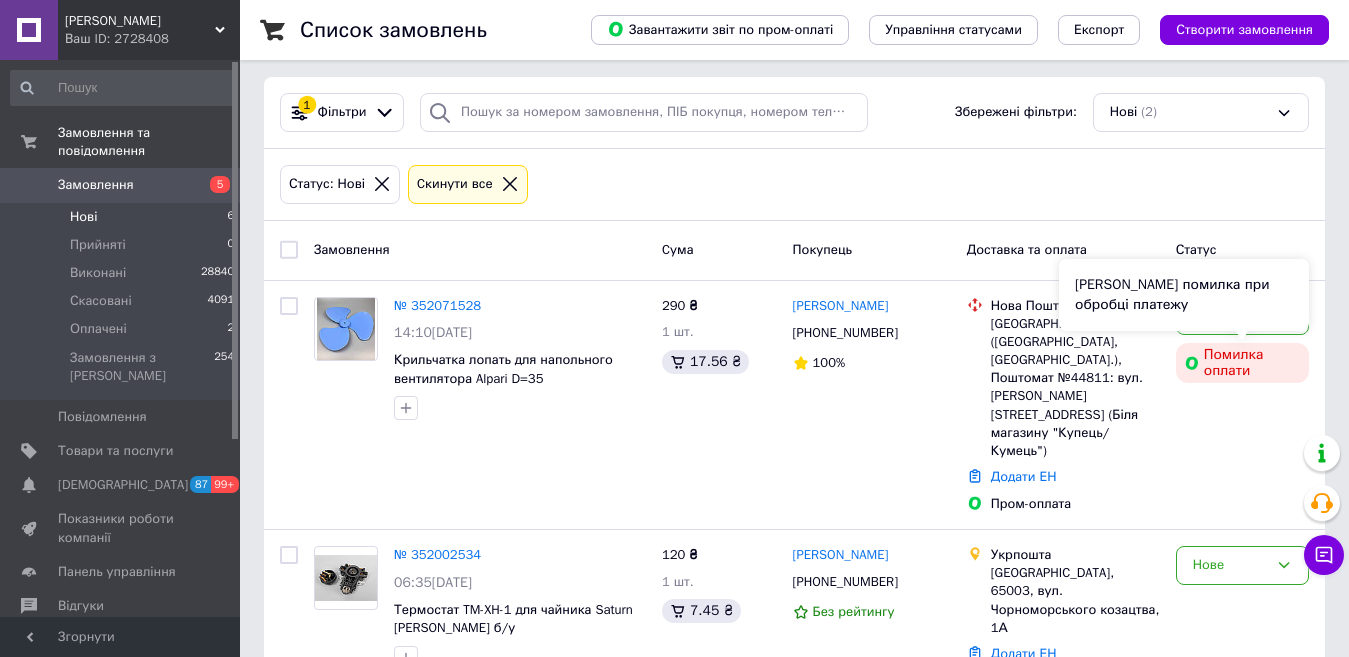 click on "Сталася помилка при обробці платежу" at bounding box center [1184, 295] 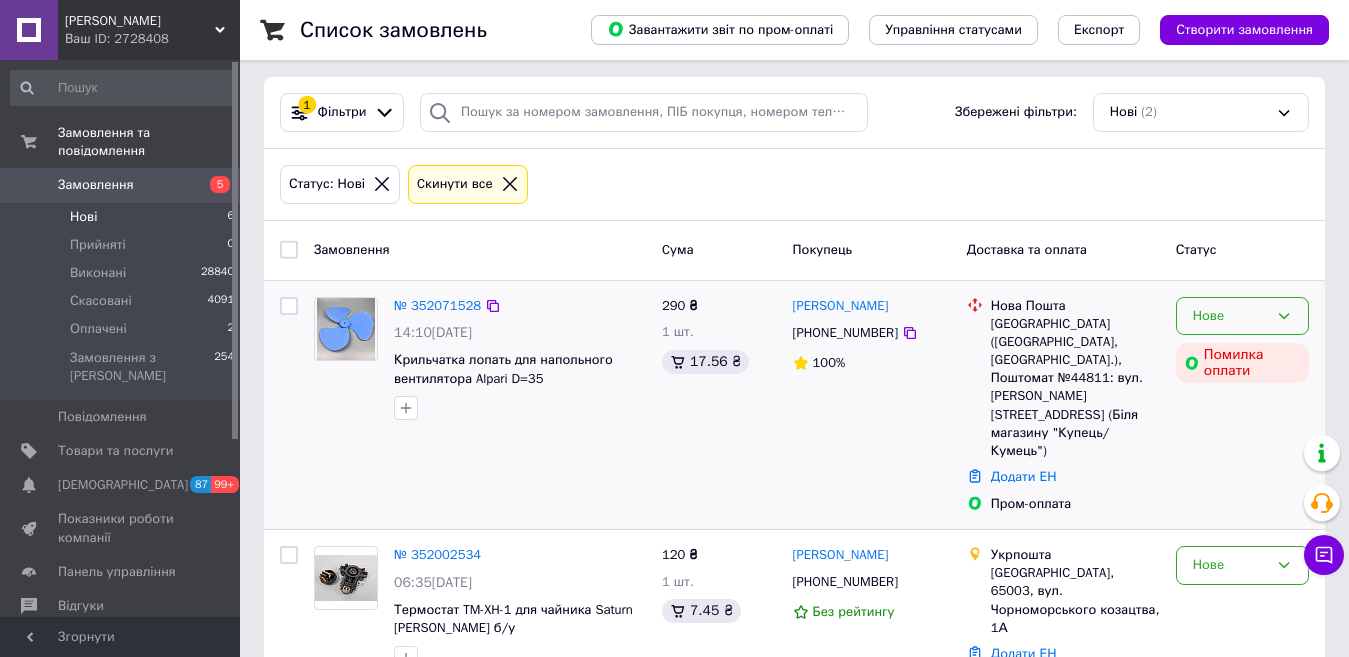 click on "Нове" at bounding box center [1242, 316] 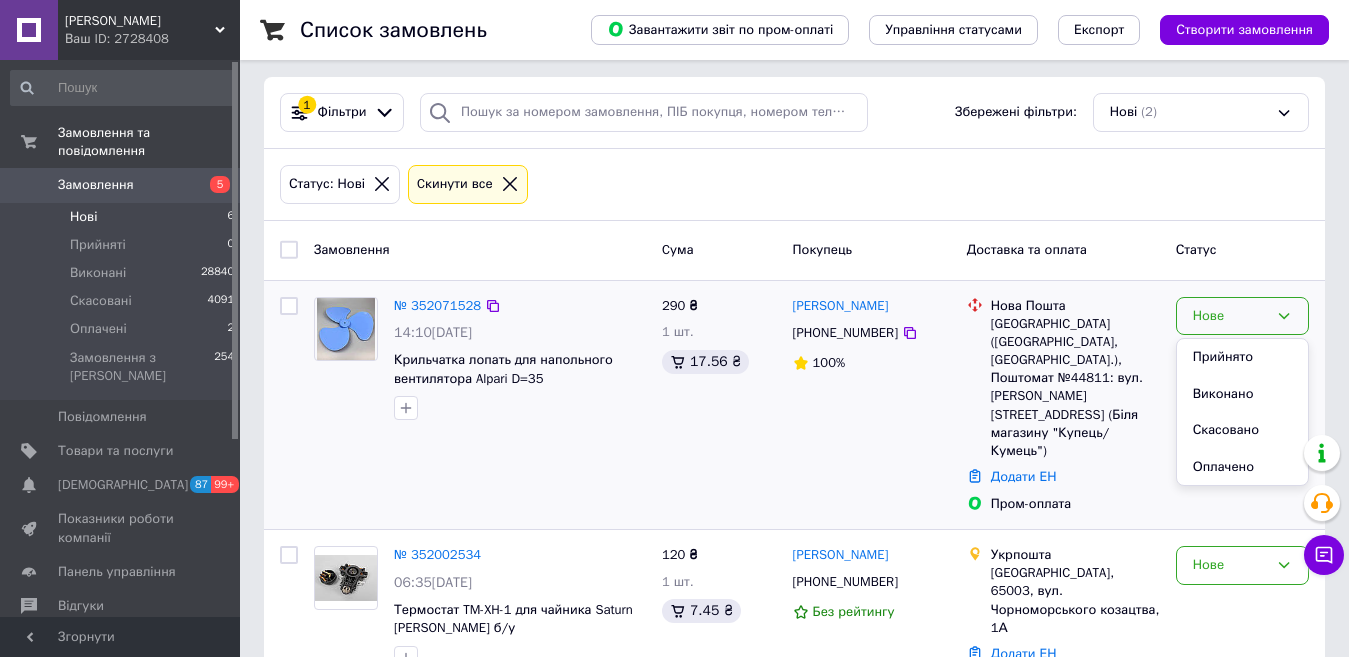drag, startPoint x: 1238, startPoint y: 354, endPoint x: 988, endPoint y: 331, distance: 251.05577 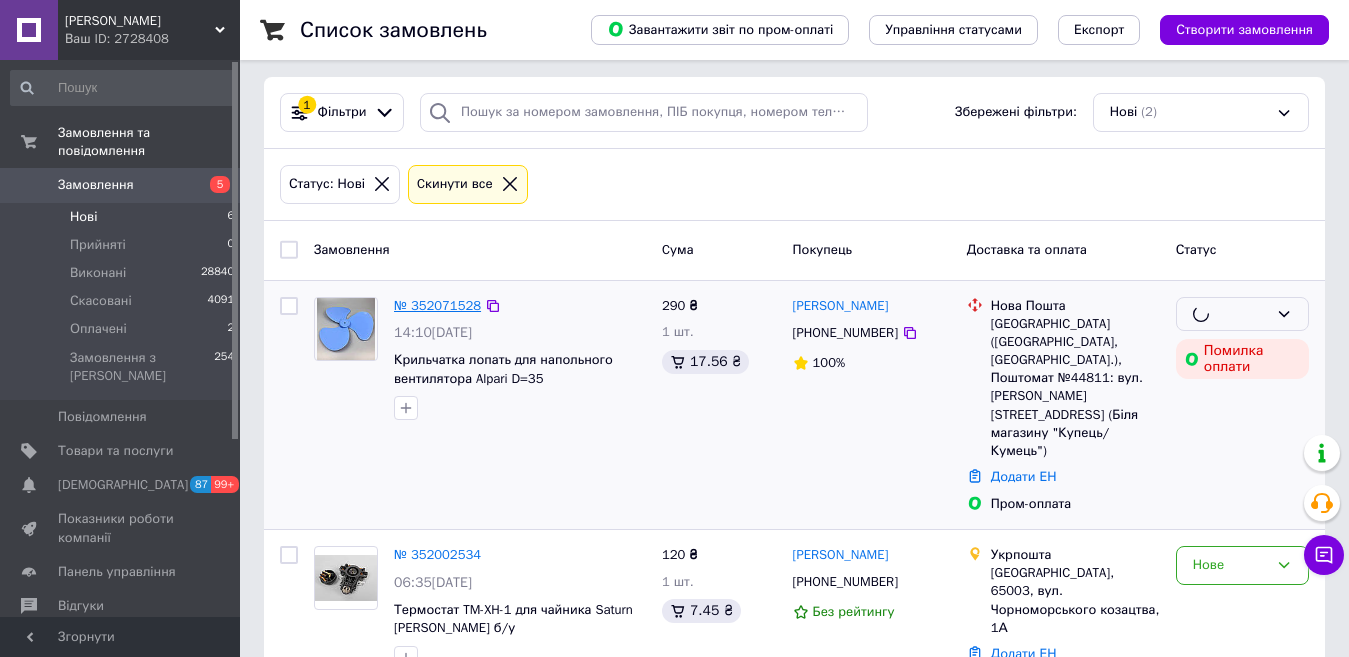 click on "№ 352071528" at bounding box center (437, 305) 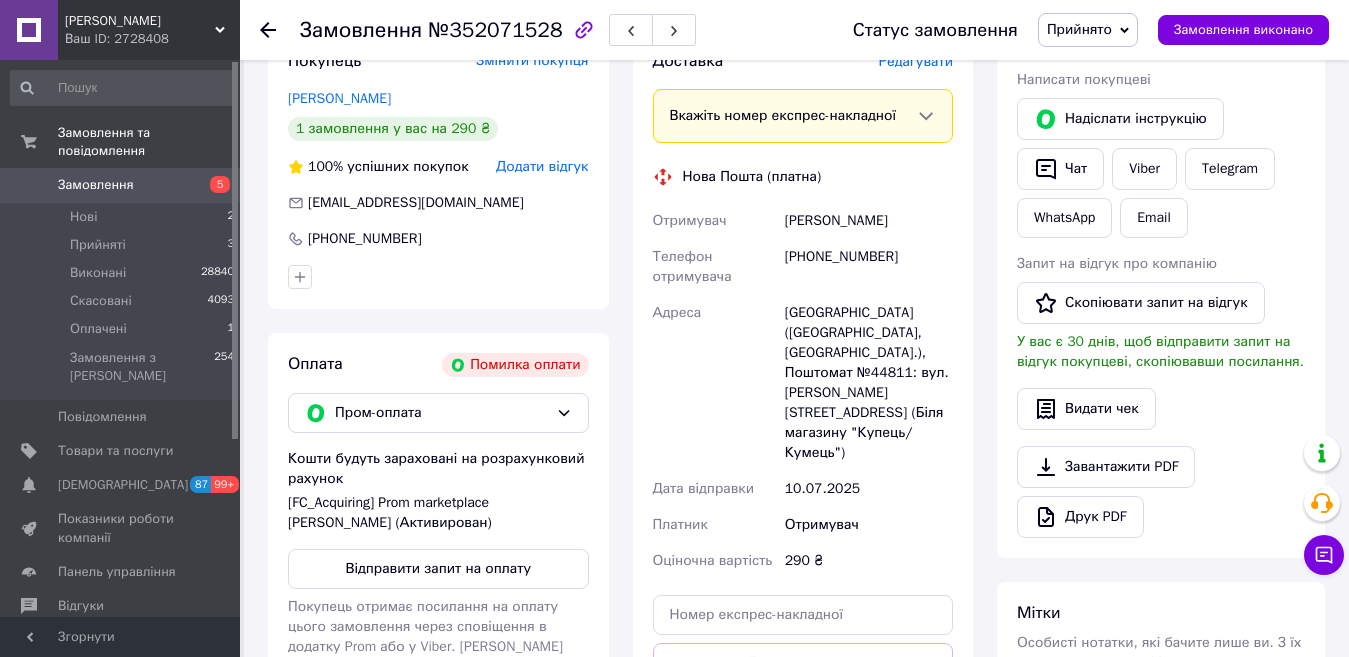 scroll, scrollTop: 400, scrollLeft: 0, axis: vertical 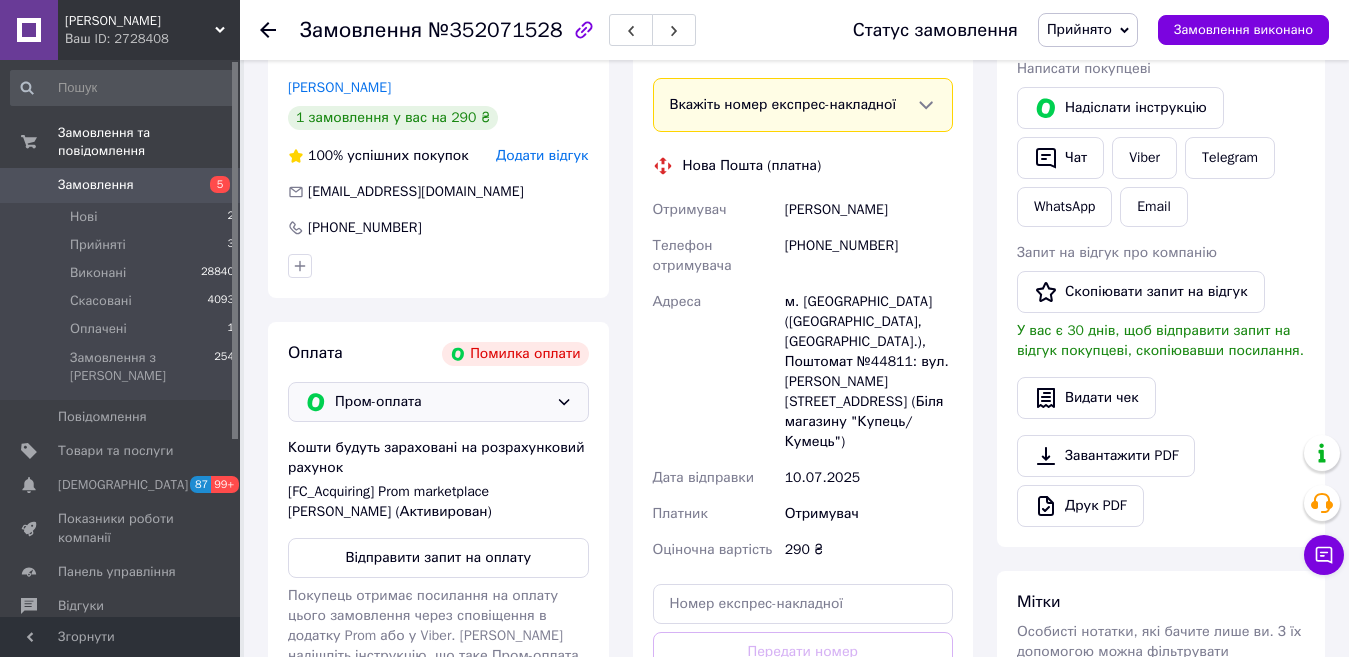 click 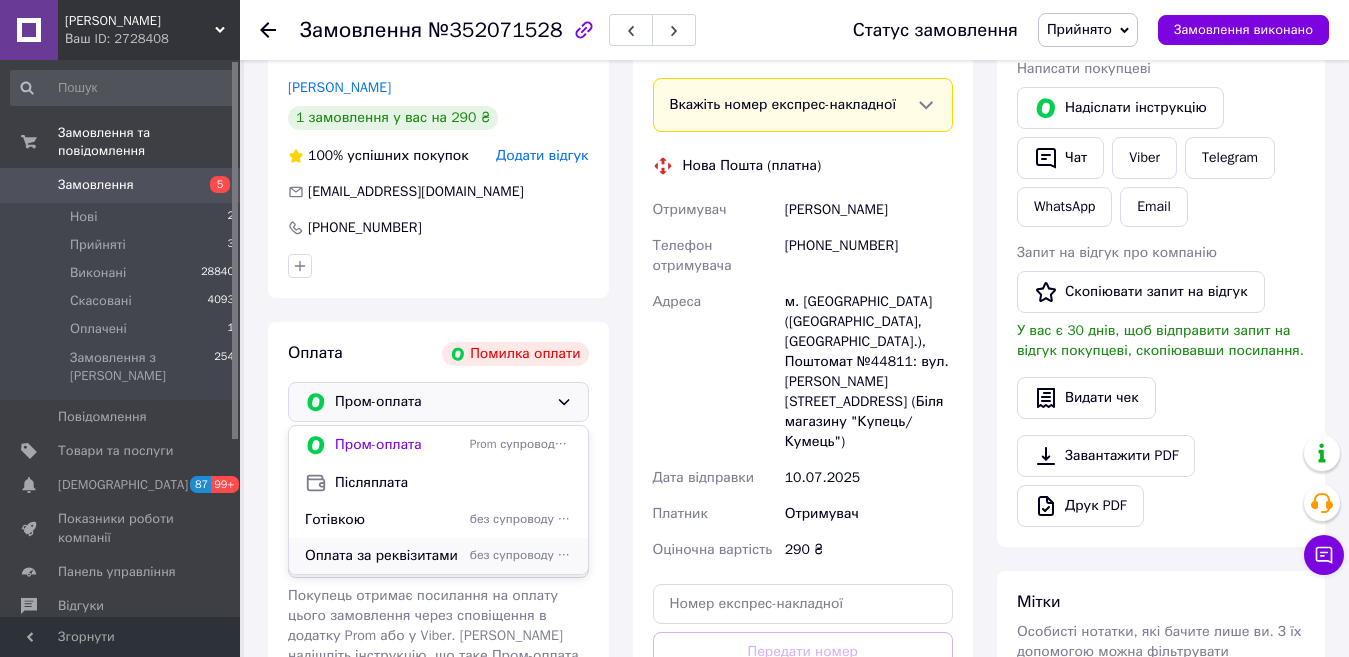 click on "Оплата за реквізитами" at bounding box center (383, 556) 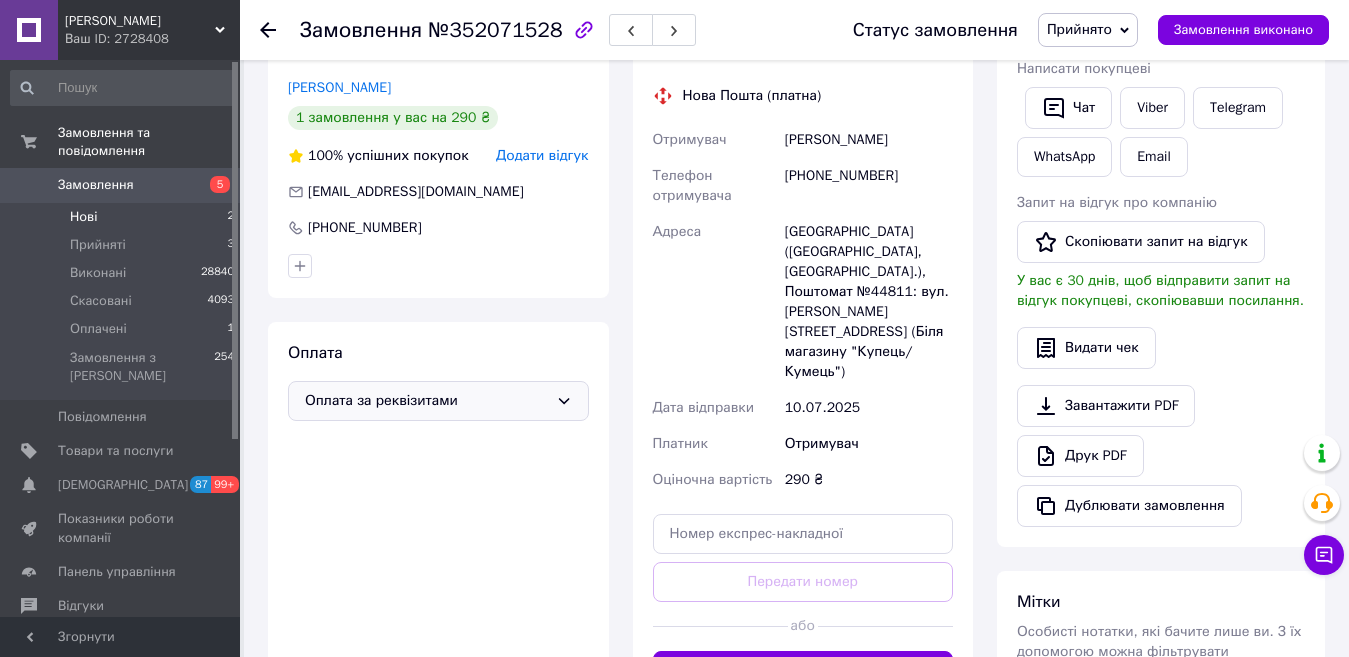 click on "Нові" at bounding box center (83, 217) 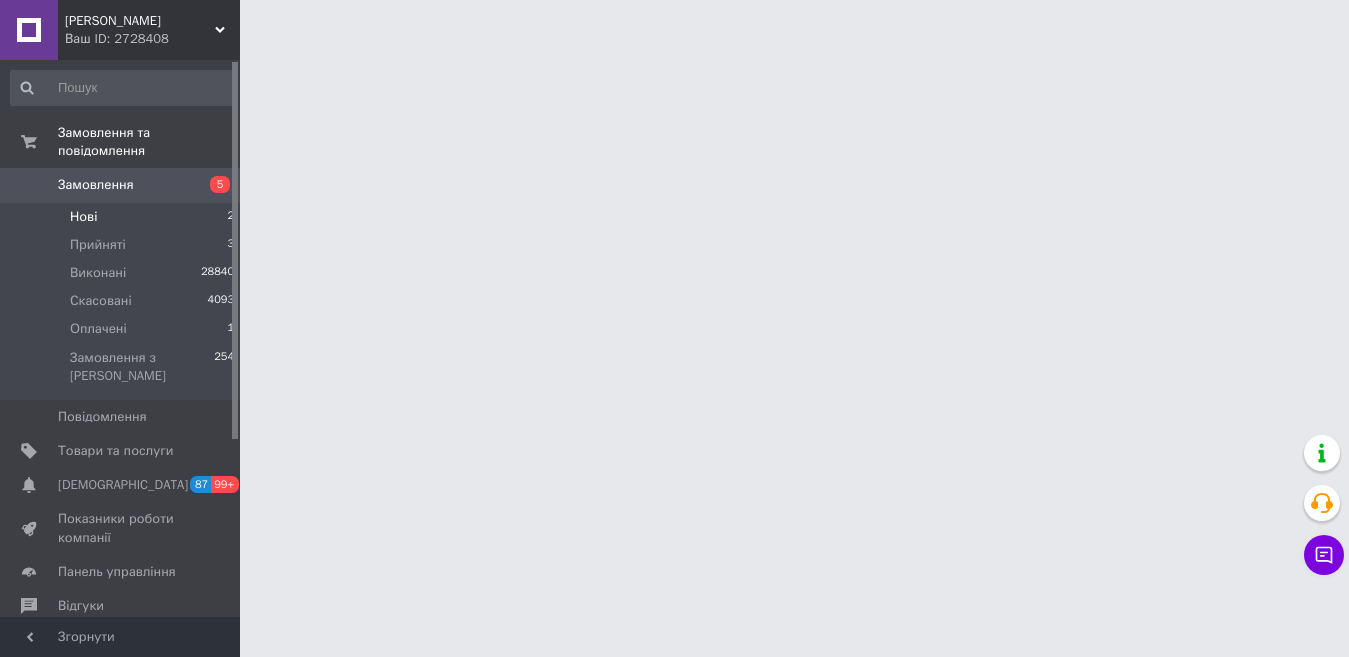 scroll, scrollTop: 0, scrollLeft: 0, axis: both 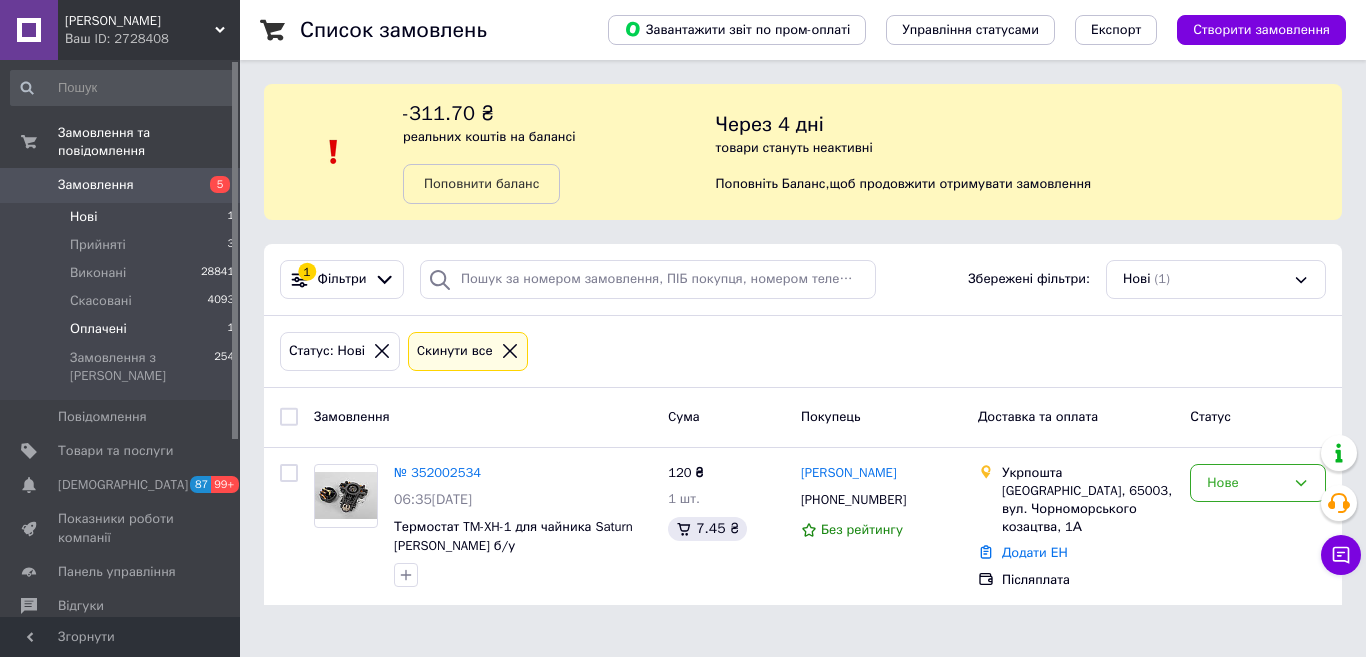 click on "Оплачені" at bounding box center [98, 329] 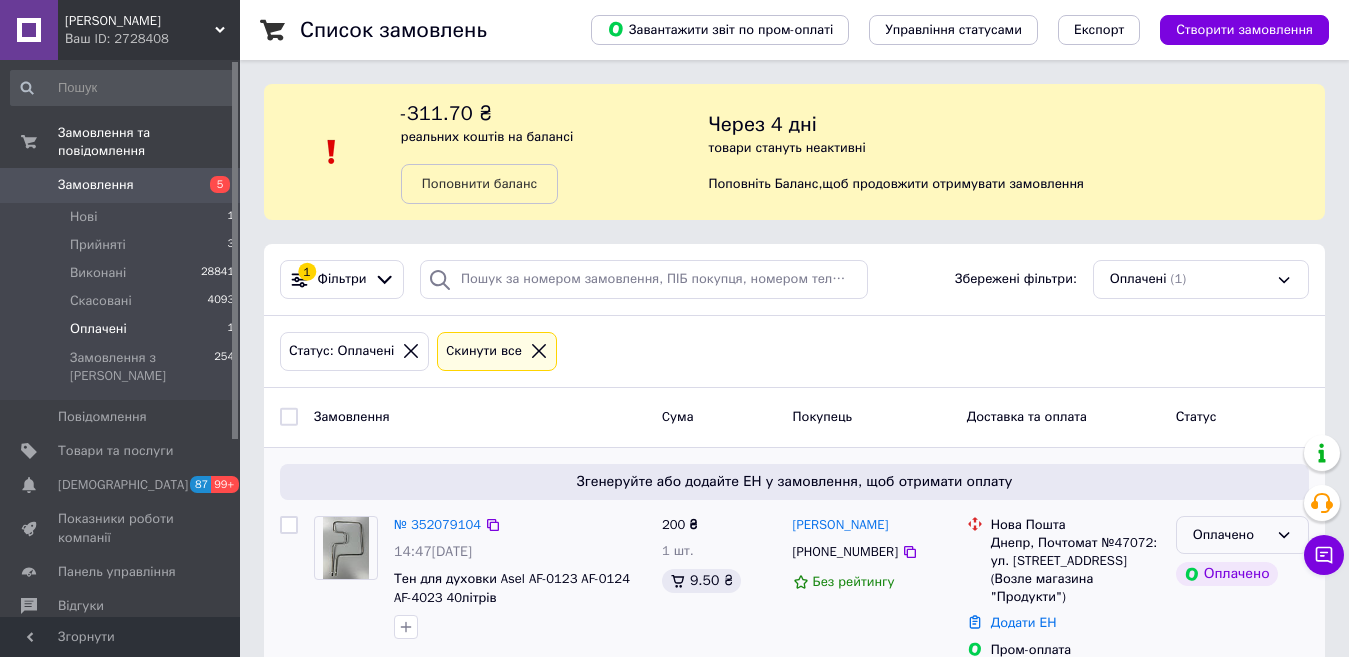 click on "Оплачено" at bounding box center [1230, 535] 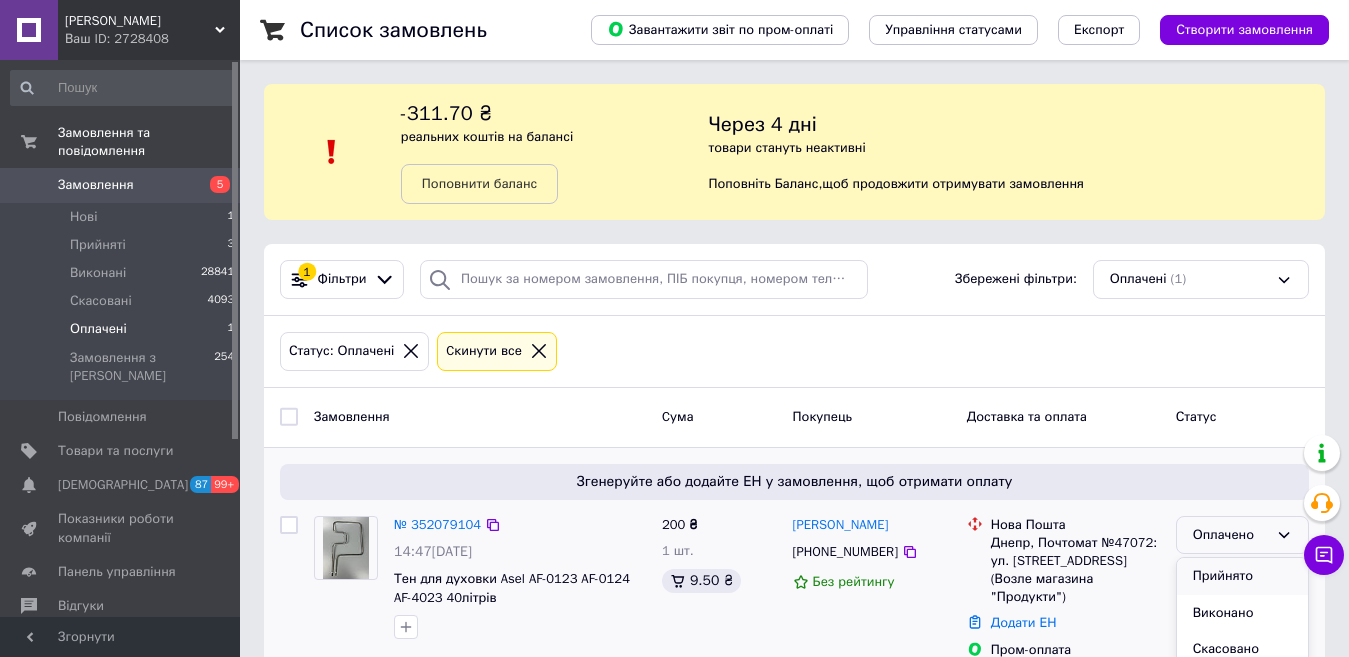 click on "Прийнято" at bounding box center [1242, 576] 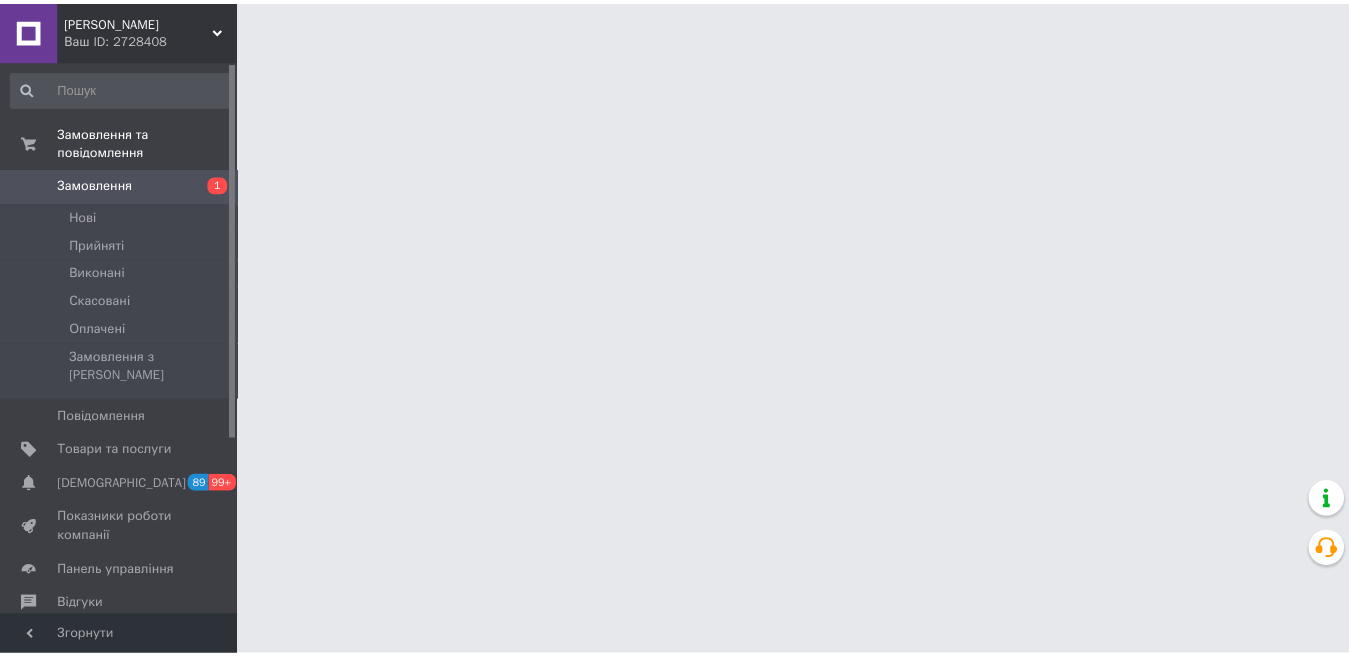 scroll, scrollTop: 0, scrollLeft: 0, axis: both 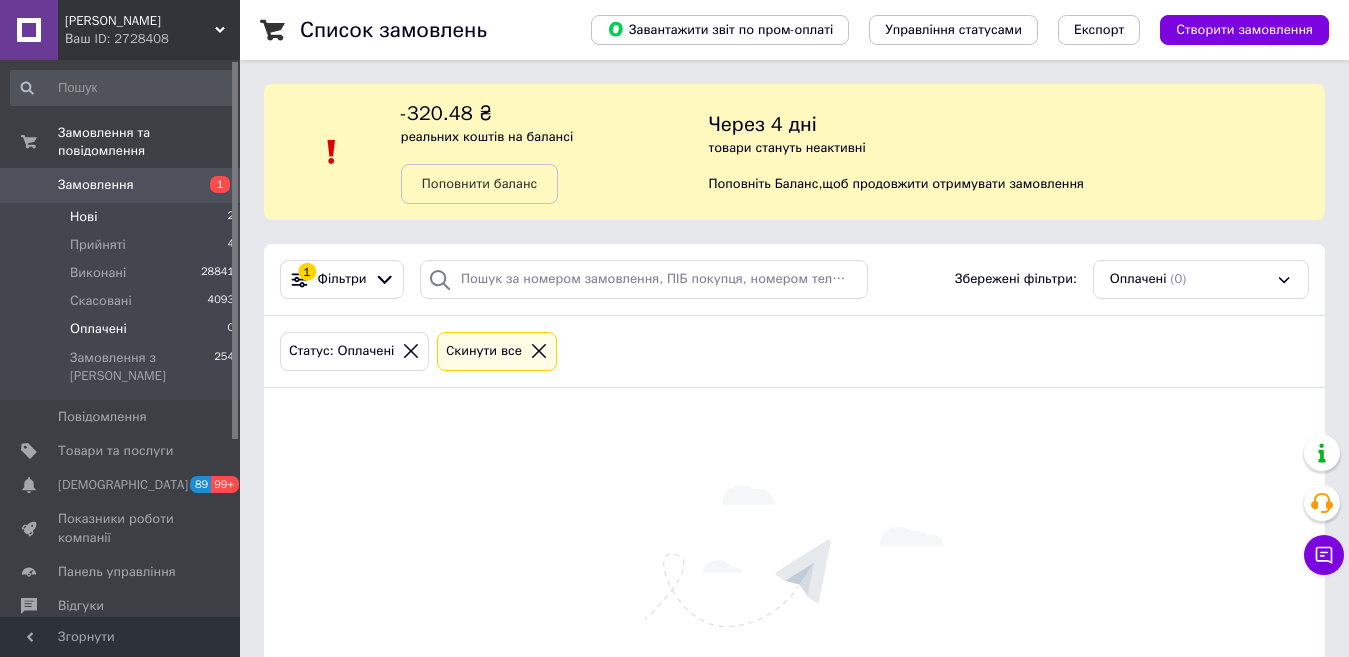 click on "Нові" at bounding box center [83, 217] 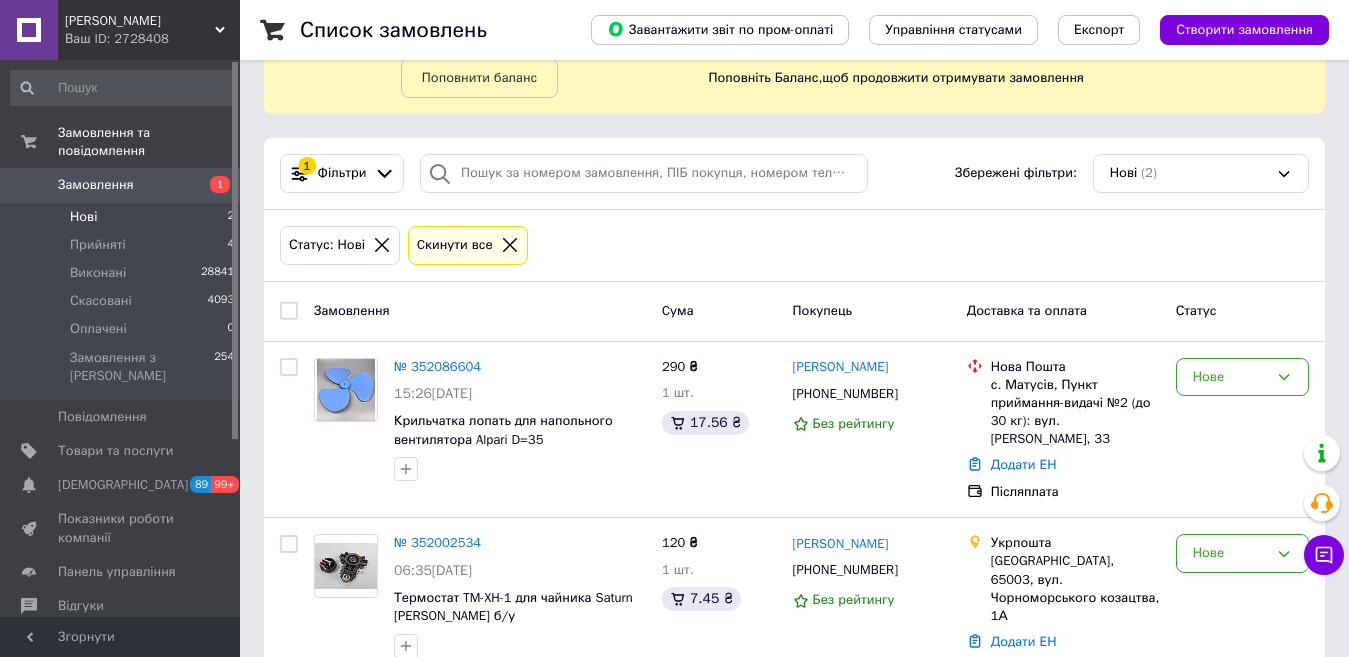 scroll, scrollTop: 149, scrollLeft: 0, axis: vertical 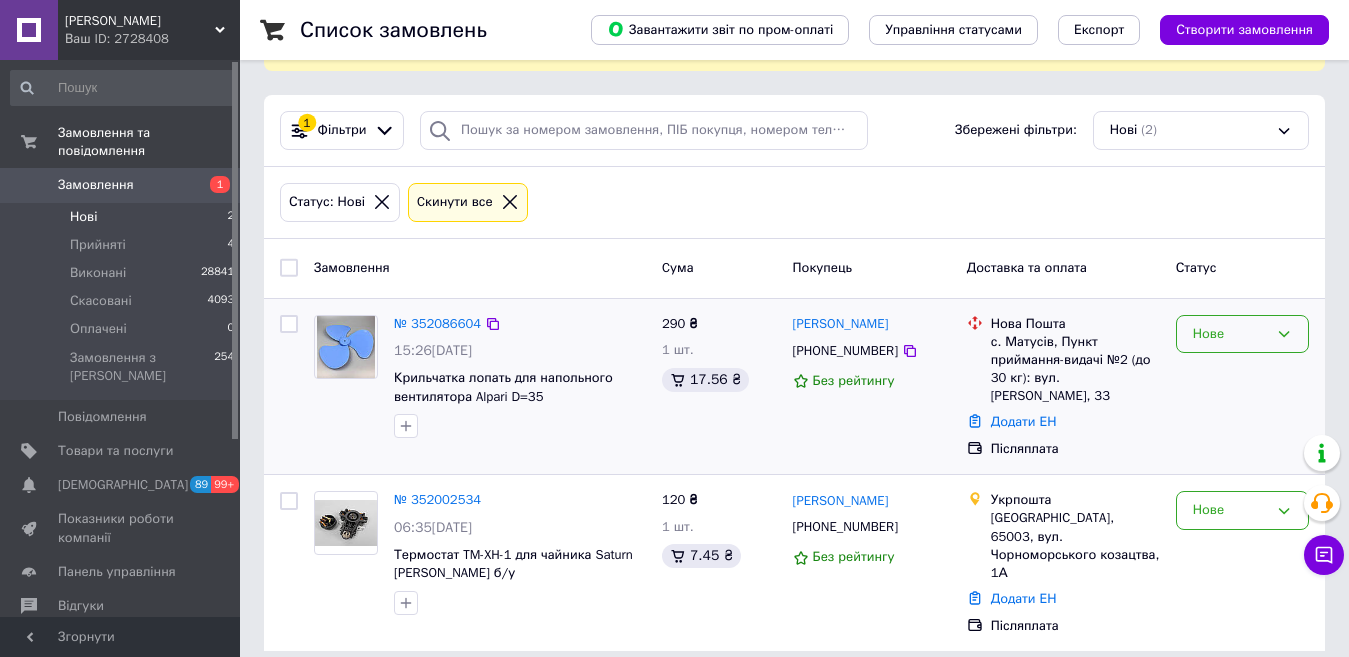 click on "Нове" at bounding box center (1242, 334) 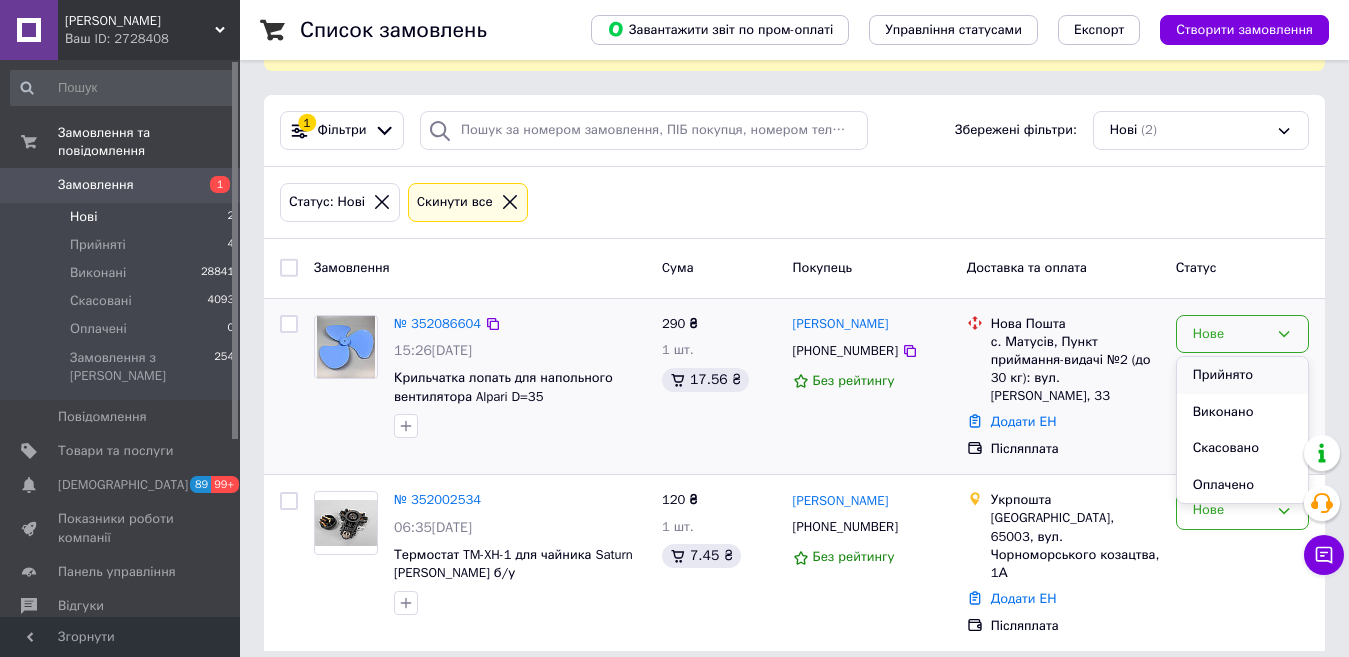 click on "Прийнято" at bounding box center (1242, 375) 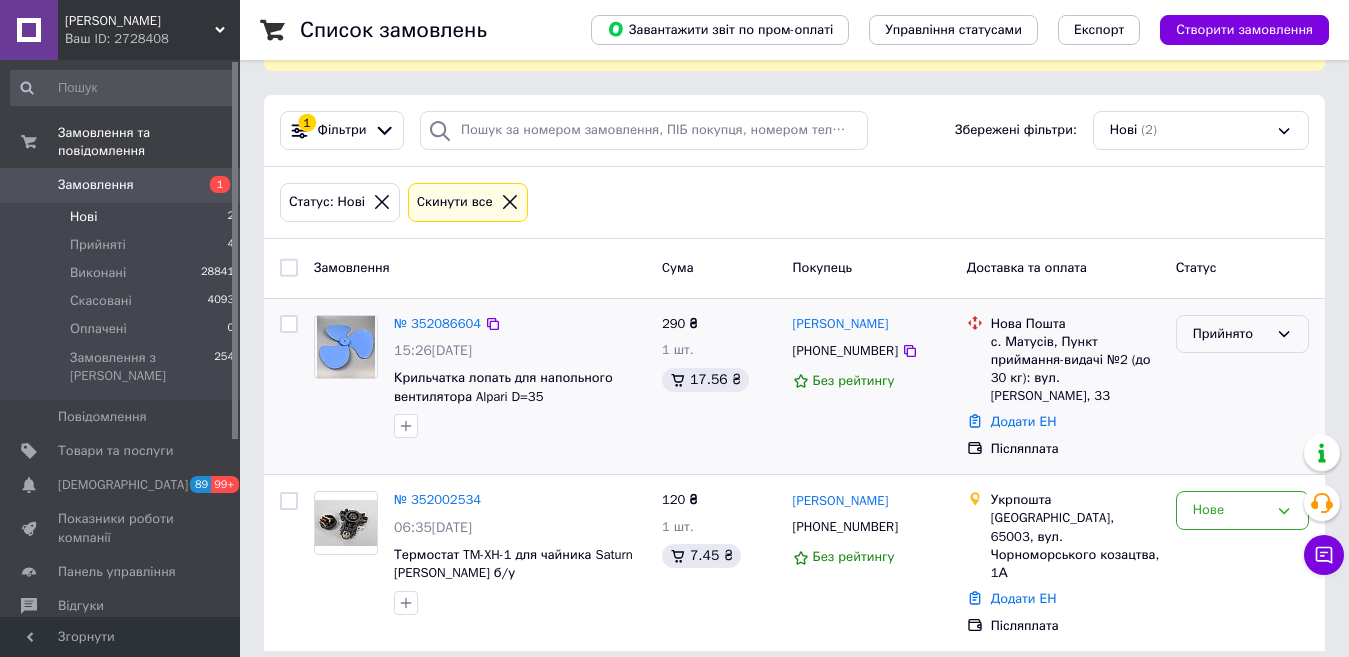 click on "Прийнято" at bounding box center [1230, 334] 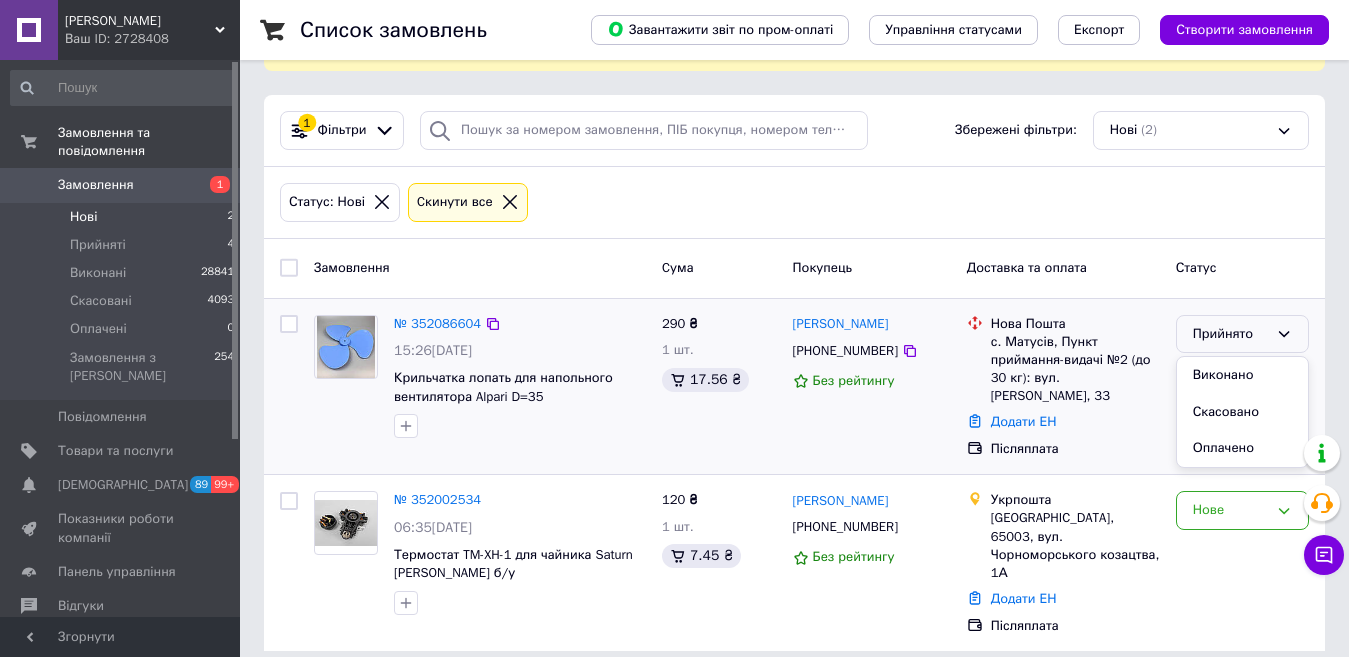 click on "Нова Пошта" at bounding box center [1075, 324] 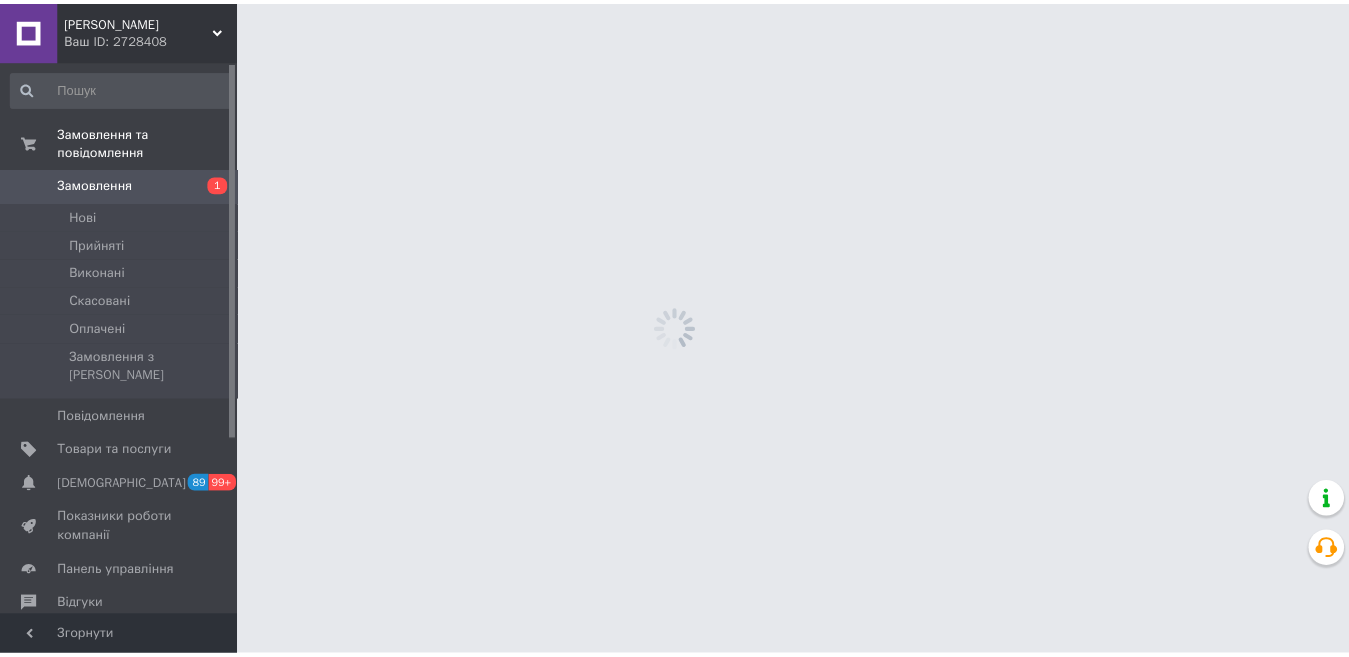 scroll, scrollTop: 0, scrollLeft: 0, axis: both 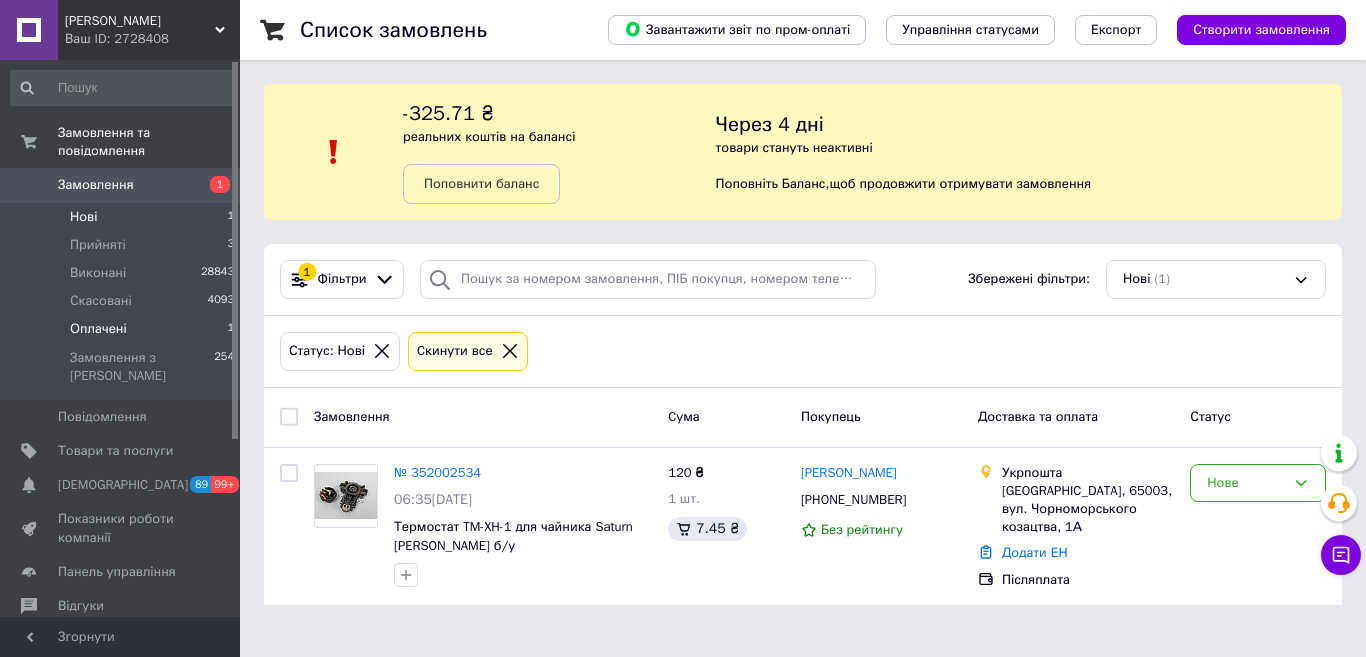 drag, startPoint x: 110, startPoint y: 310, endPoint x: 126, endPoint y: 310, distance: 16 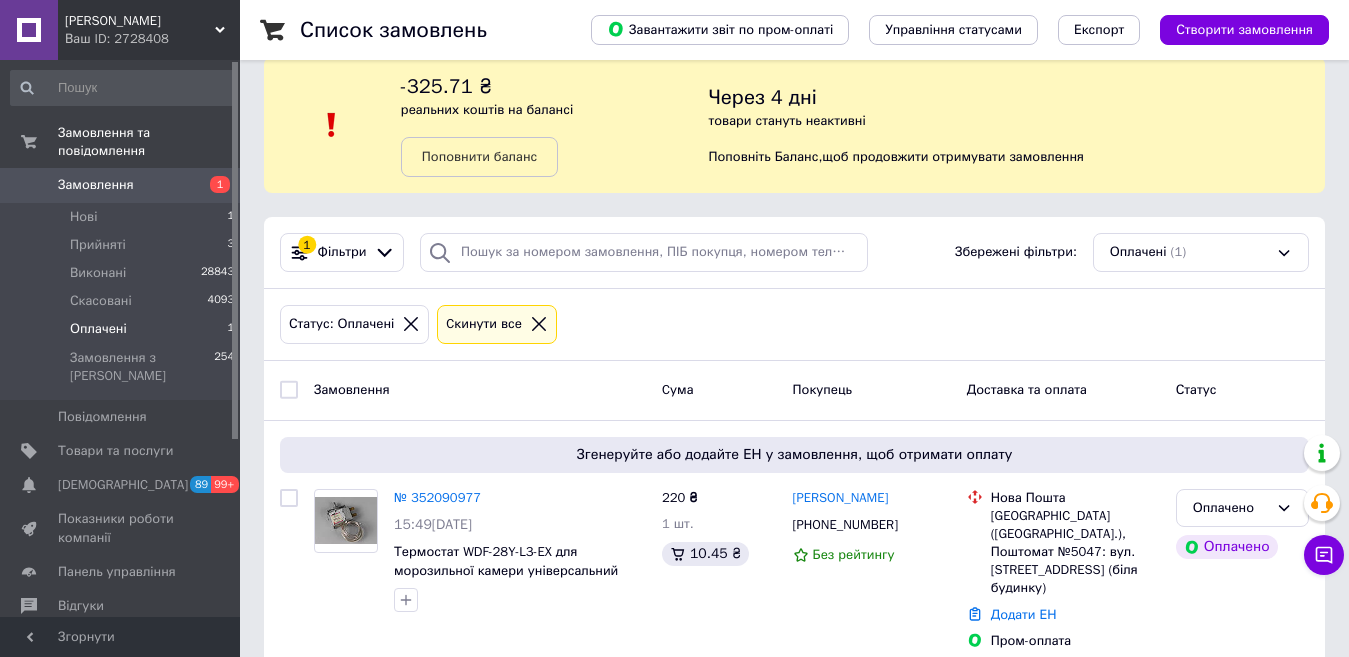 scroll, scrollTop: 42, scrollLeft: 0, axis: vertical 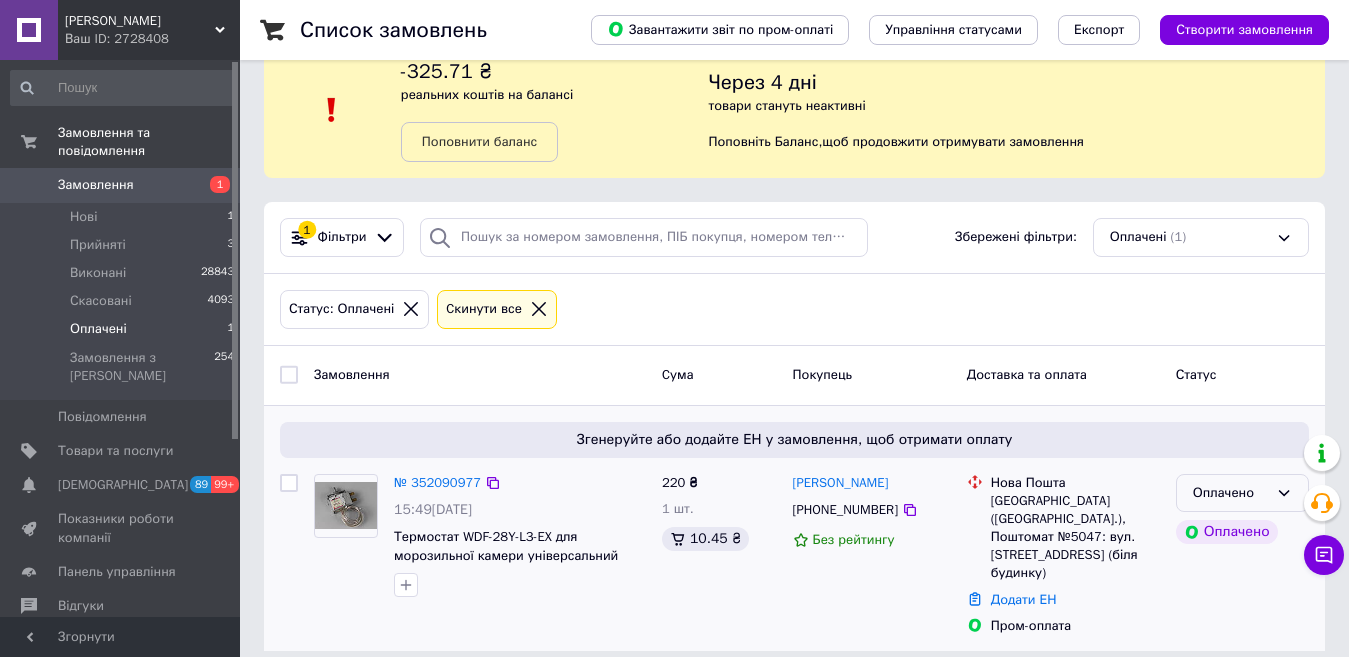click on "Оплачено" at bounding box center [1230, 493] 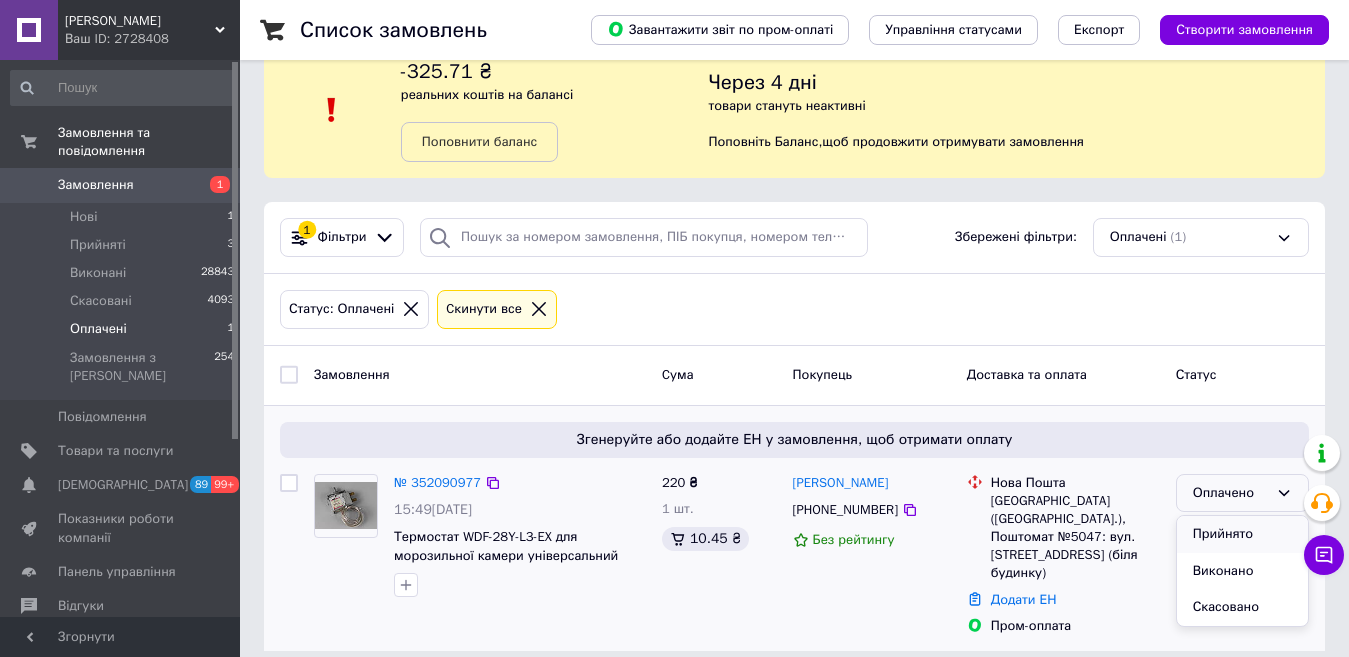 click on "Прийнято" at bounding box center [1242, 534] 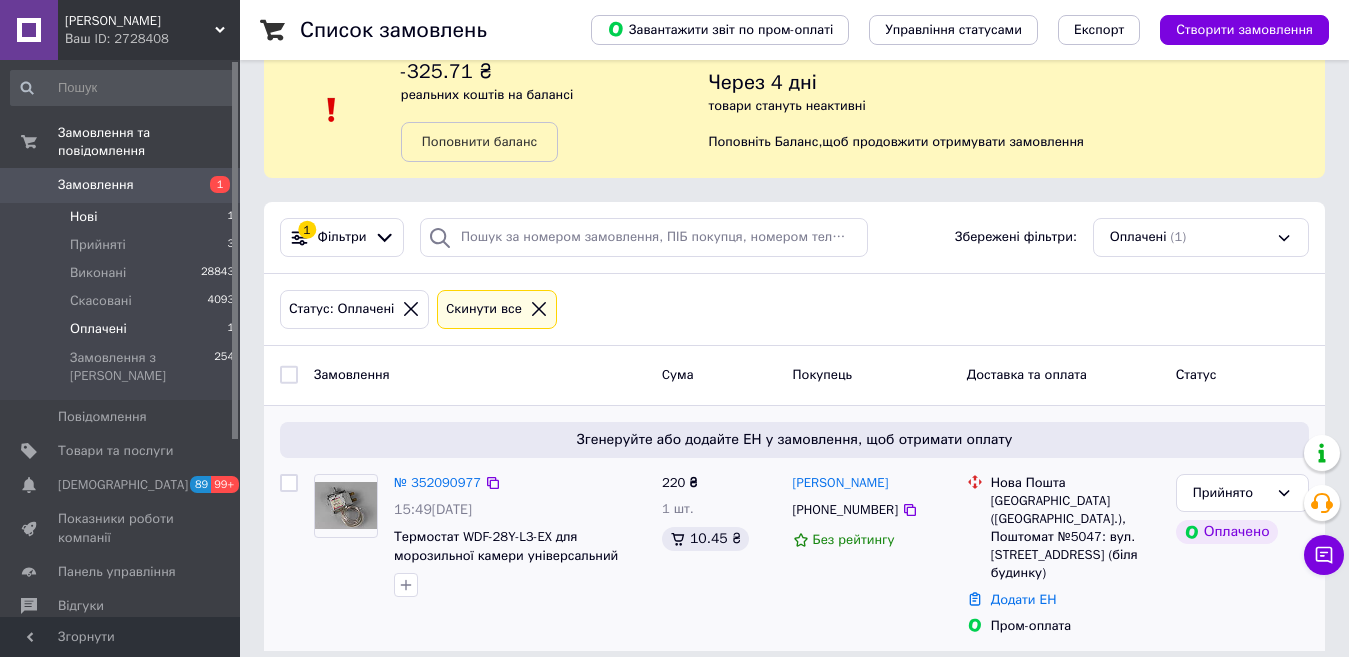 click on "Нові" at bounding box center (83, 217) 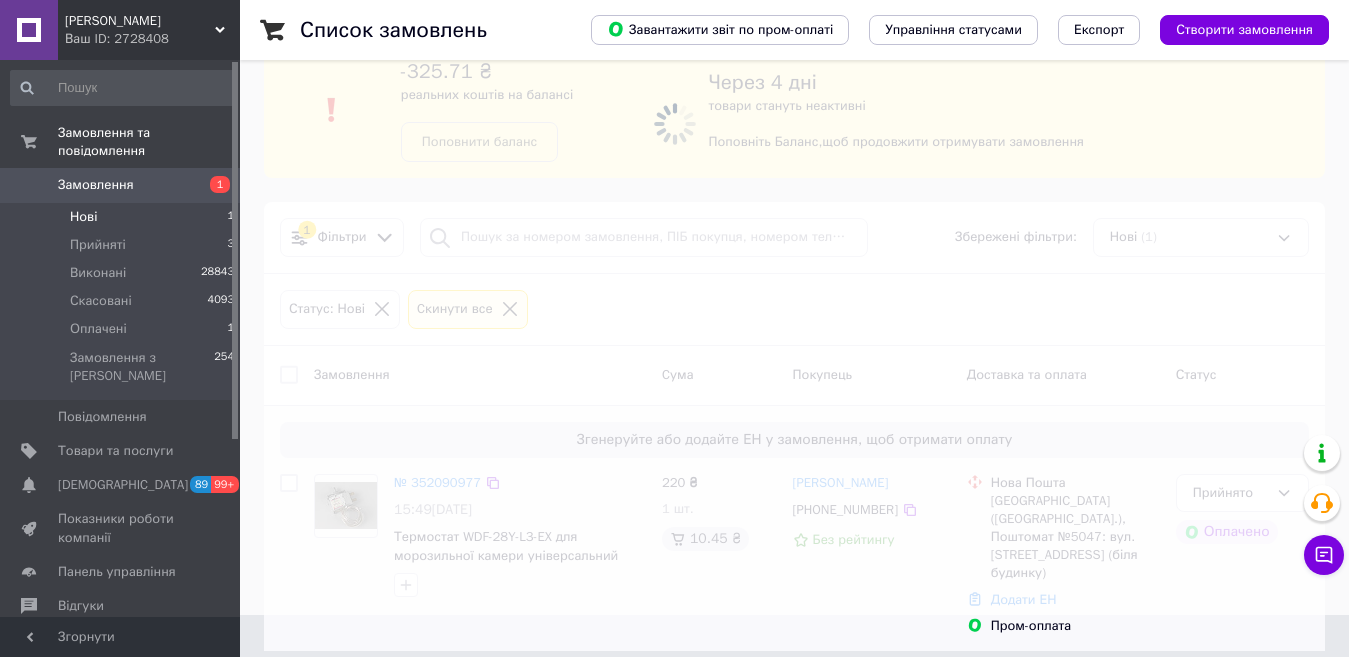 scroll, scrollTop: 0, scrollLeft: 0, axis: both 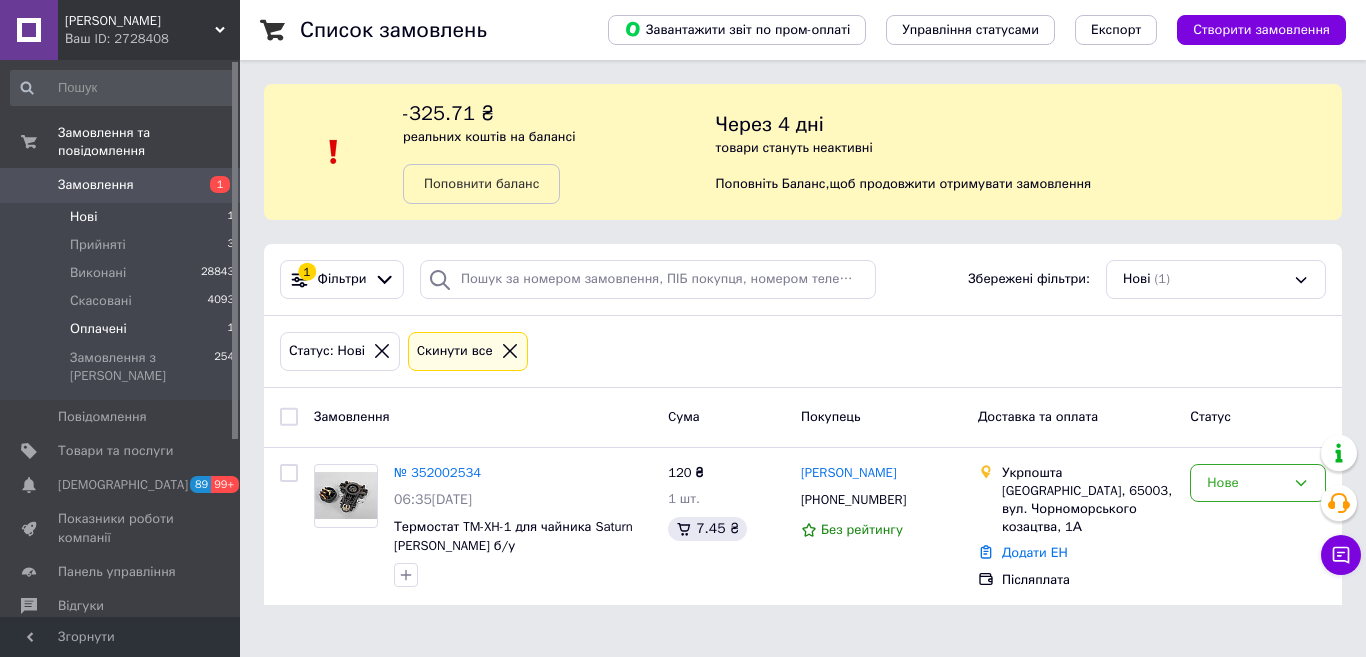 click on "Оплачені" at bounding box center [98, 329] 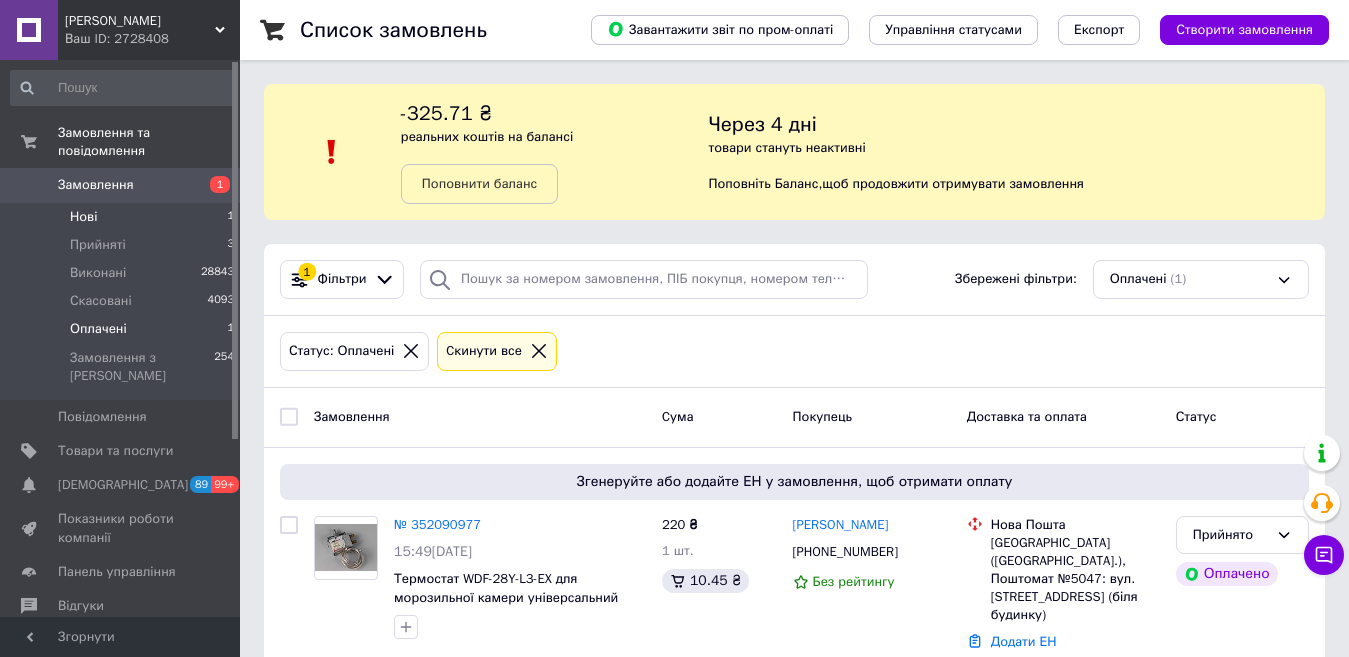click on "Нові" at bounding box center [83, 217] 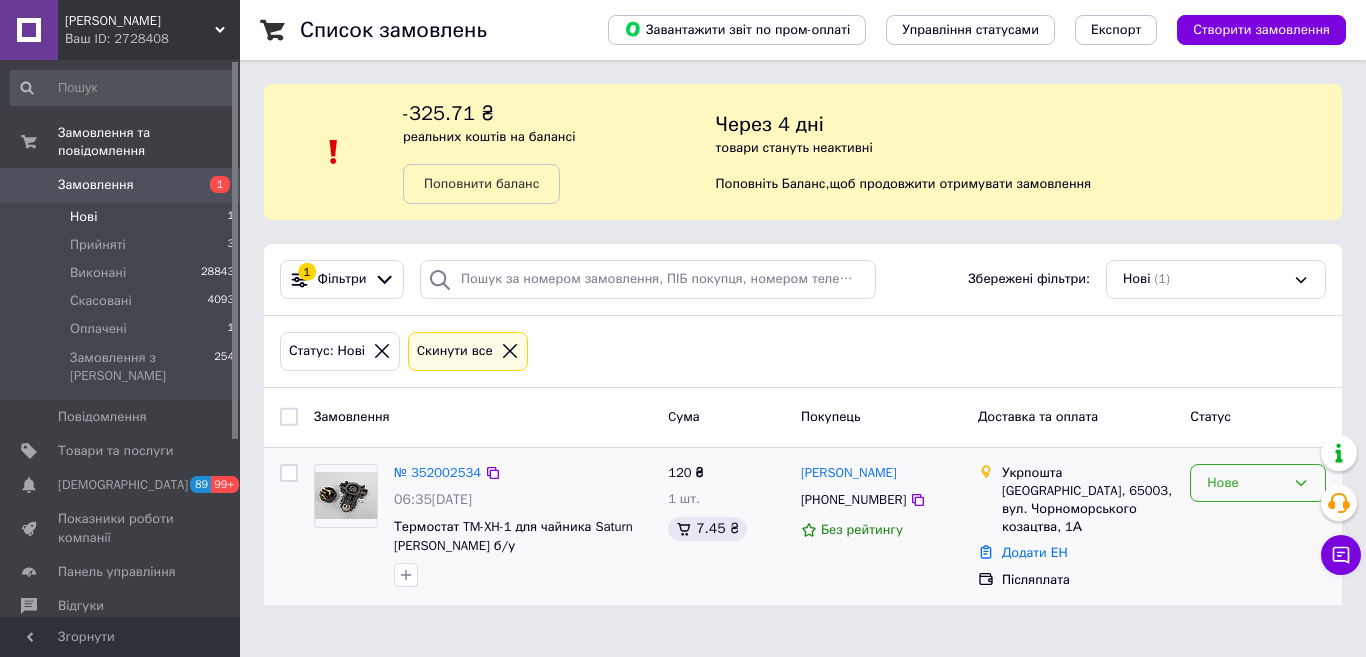 click on "Нове" at bounding box center [1246, 483] 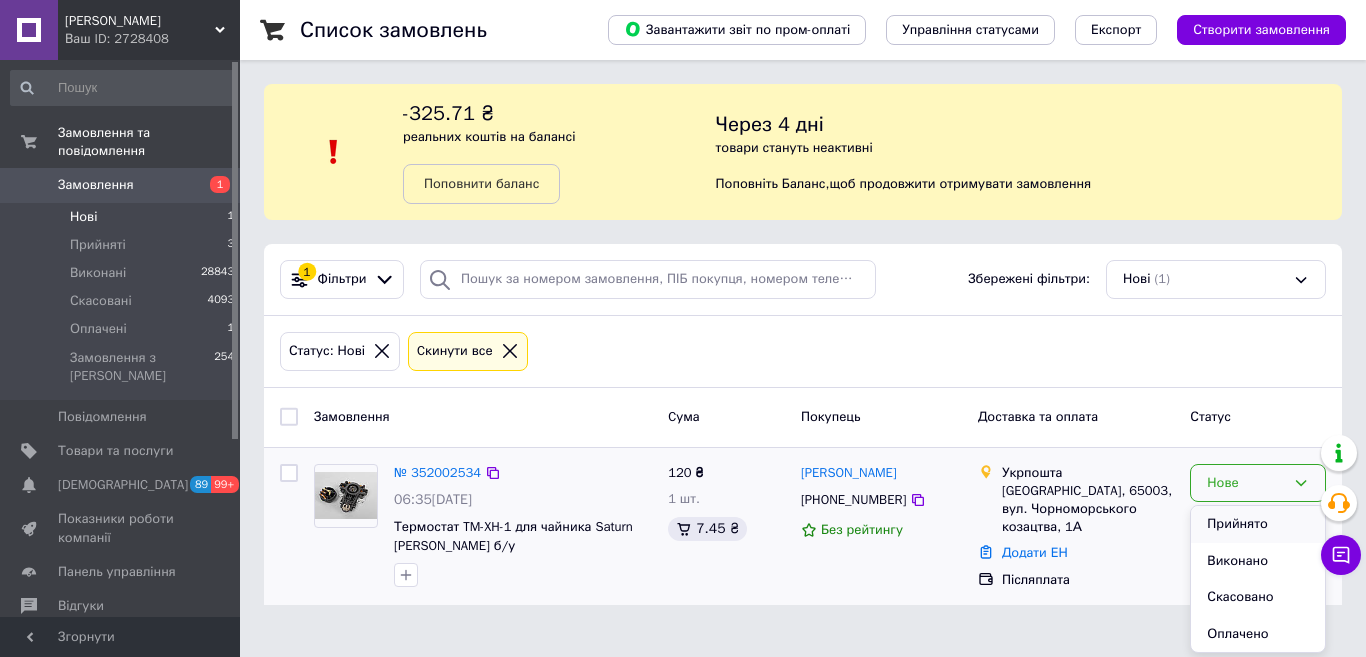 click on "Прийнято" at bounding box center [1258, 524] 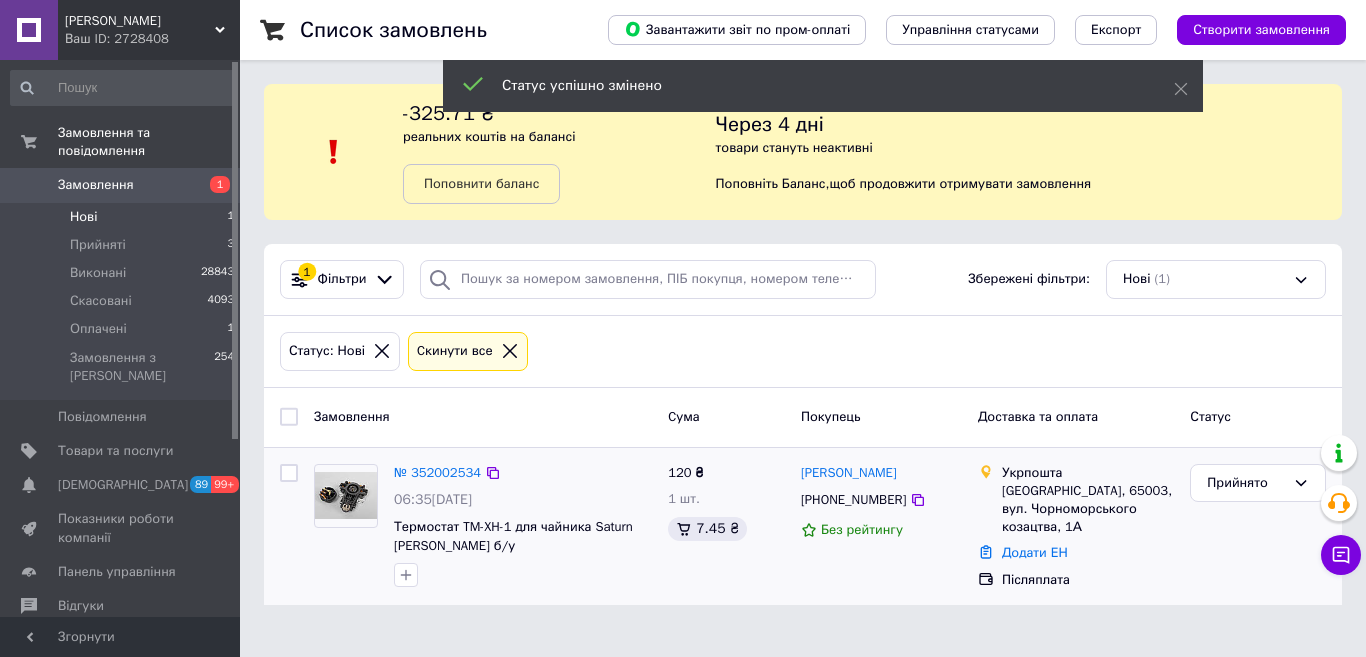 click on "№ 352002534" at bounding box center [437, 472] 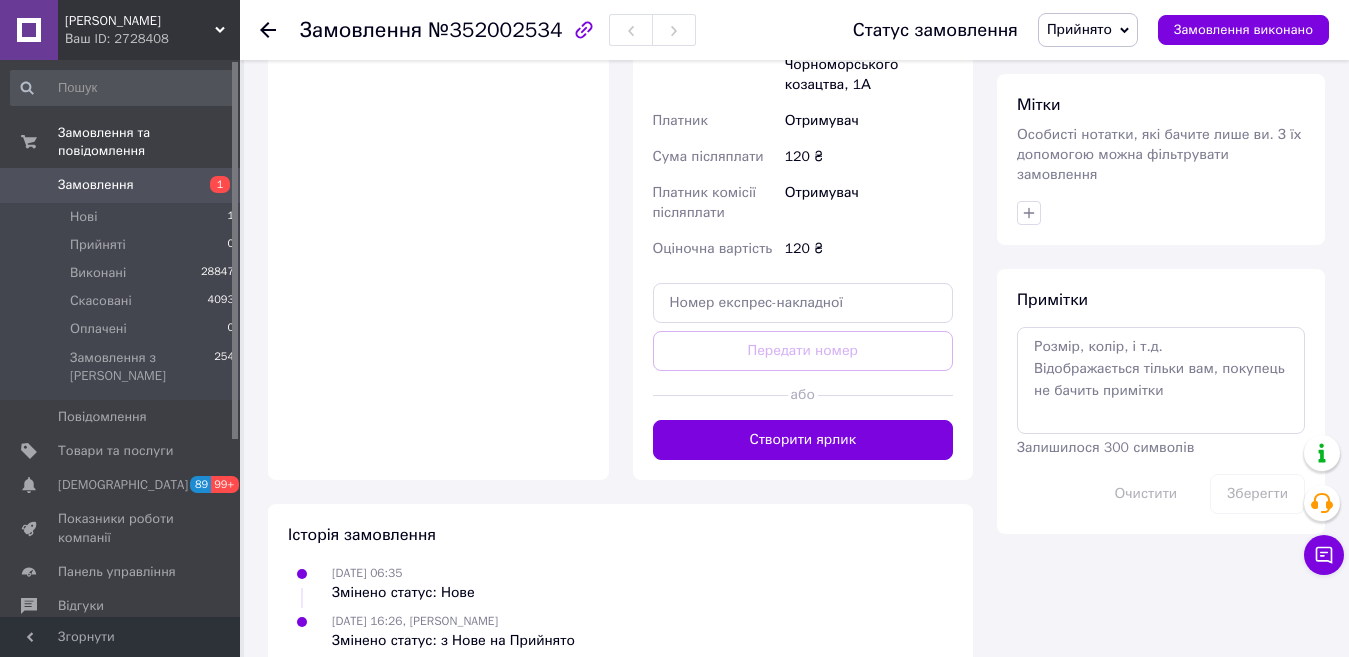 scroll, scrollTop: 900, scrollLeft: 0, axis: vertical 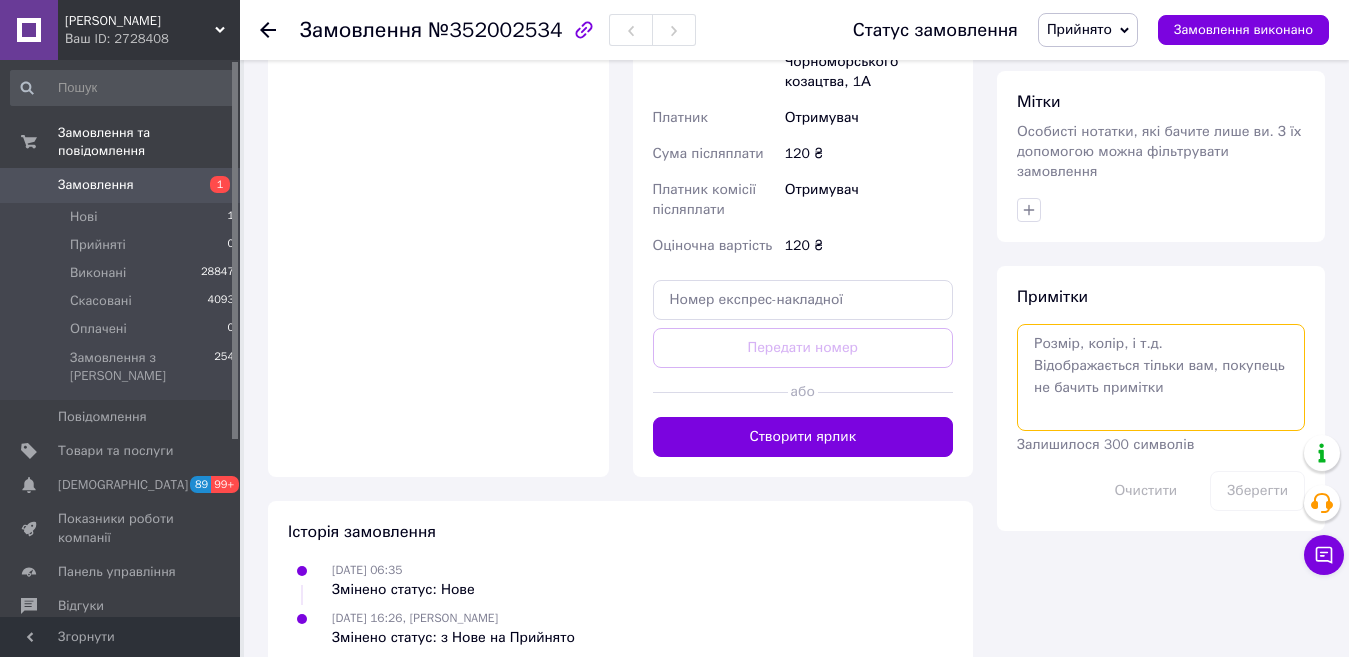 click at bounding box center [1161, 377] 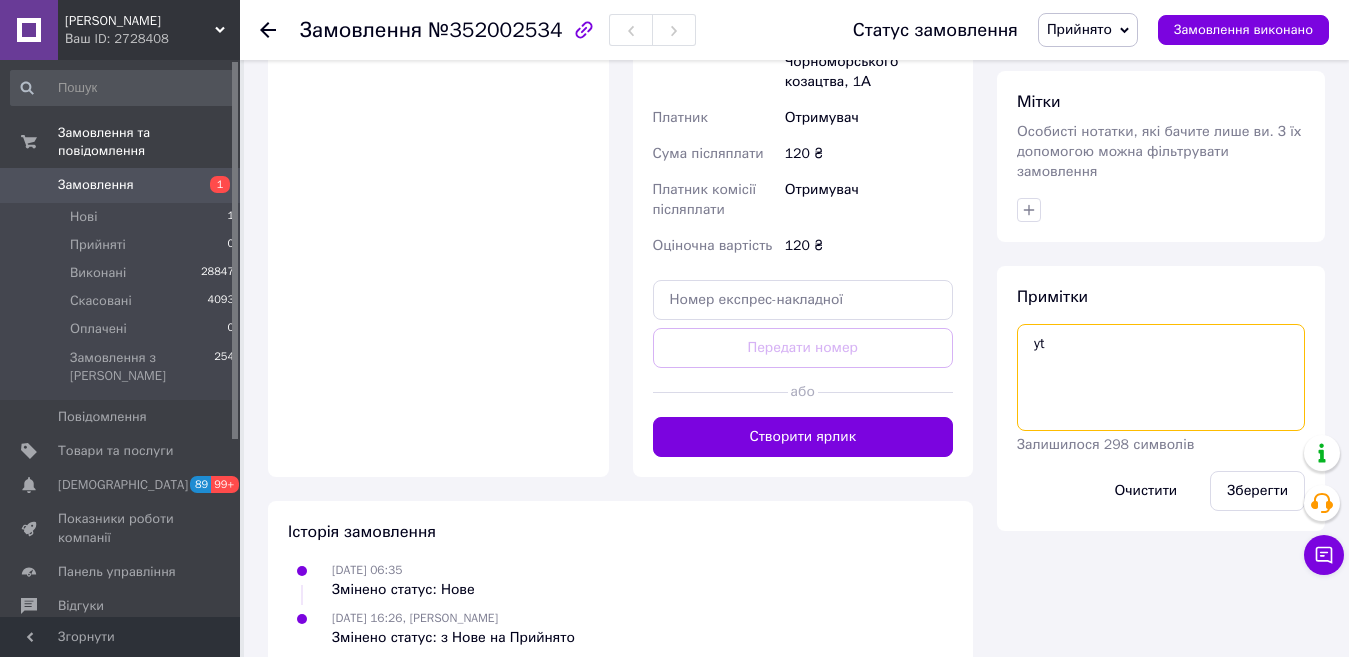 type on "y" 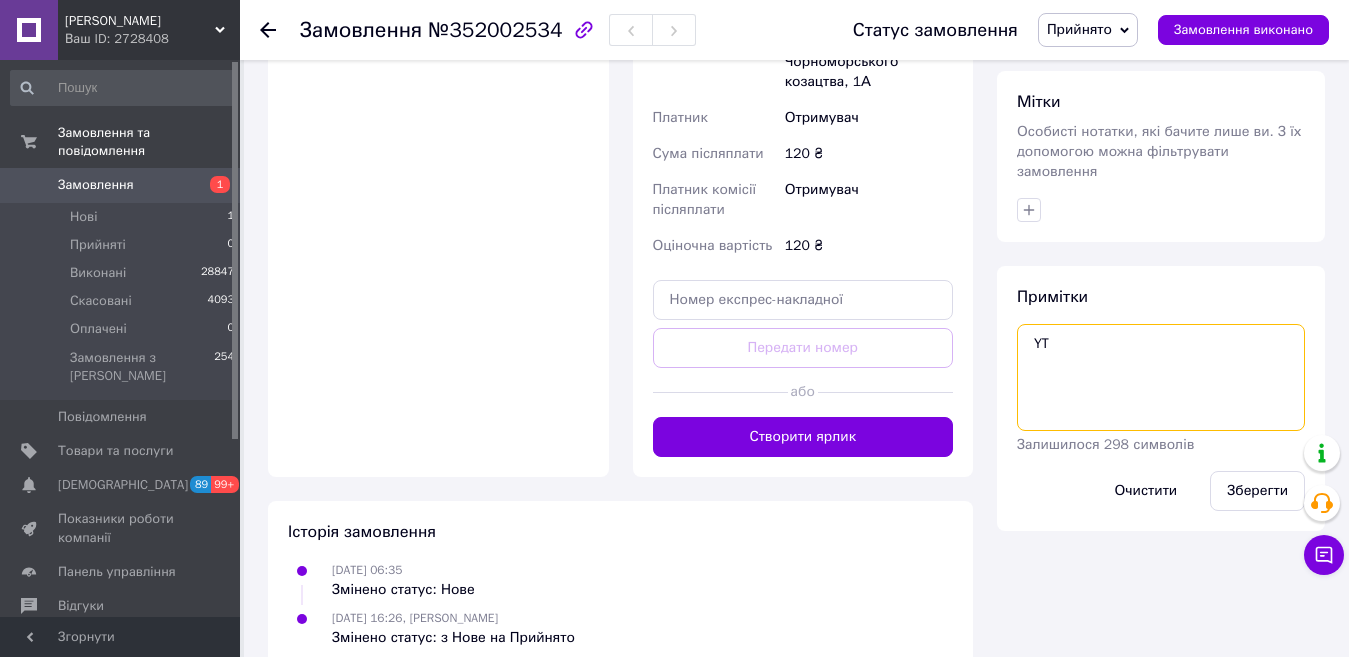 type on "Y" 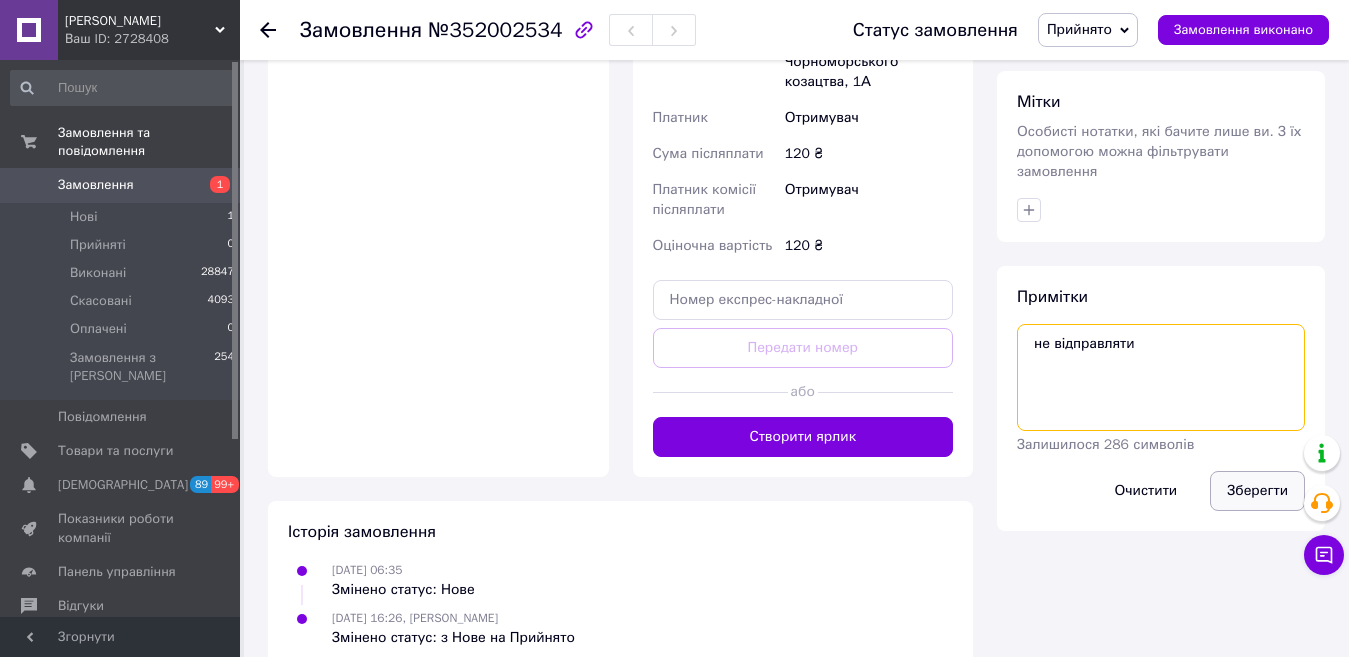 type on "не відправляти" 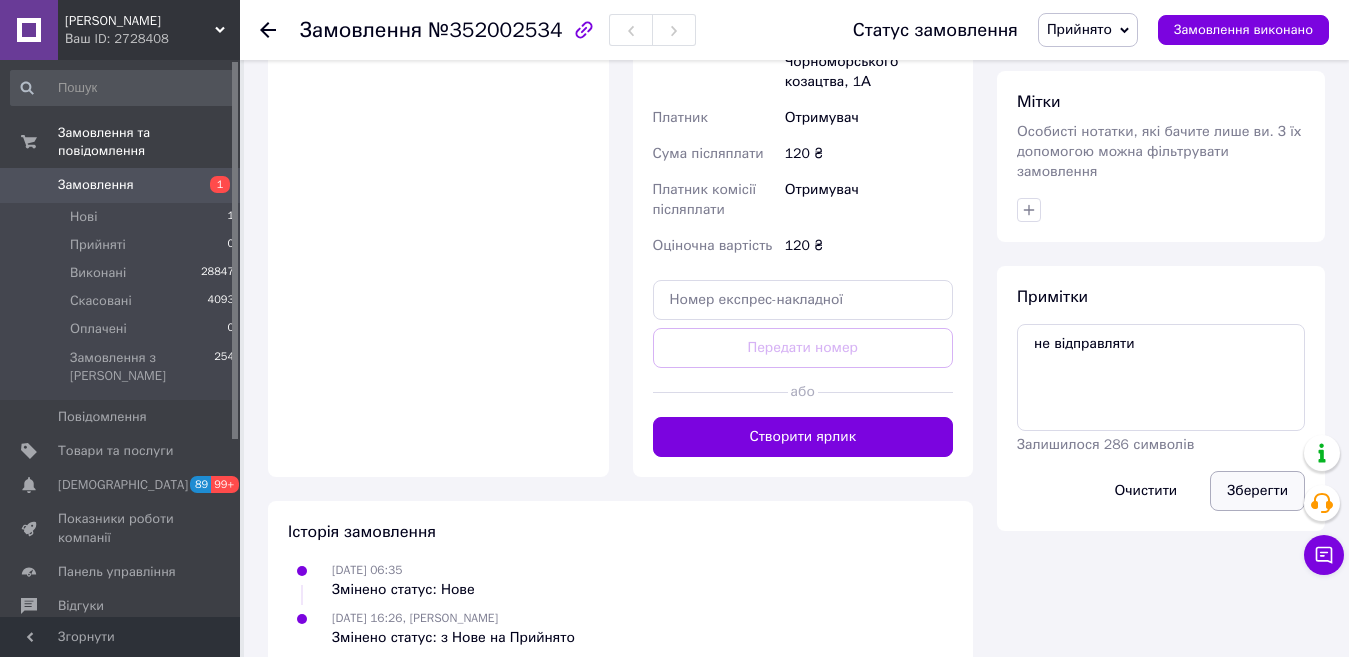 click on "Зберегти" at bounding box center (1257, 491) 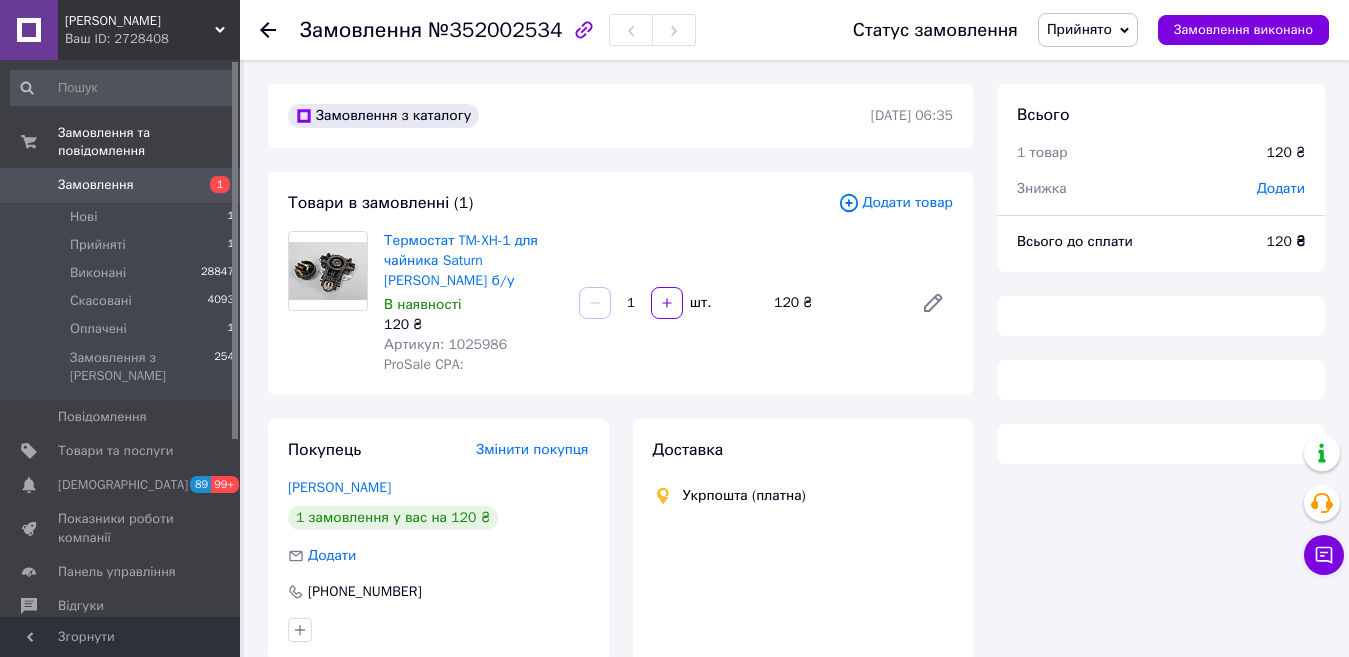 scroll, scrollTop: 236, scrollLeft: 0, axis: vertical 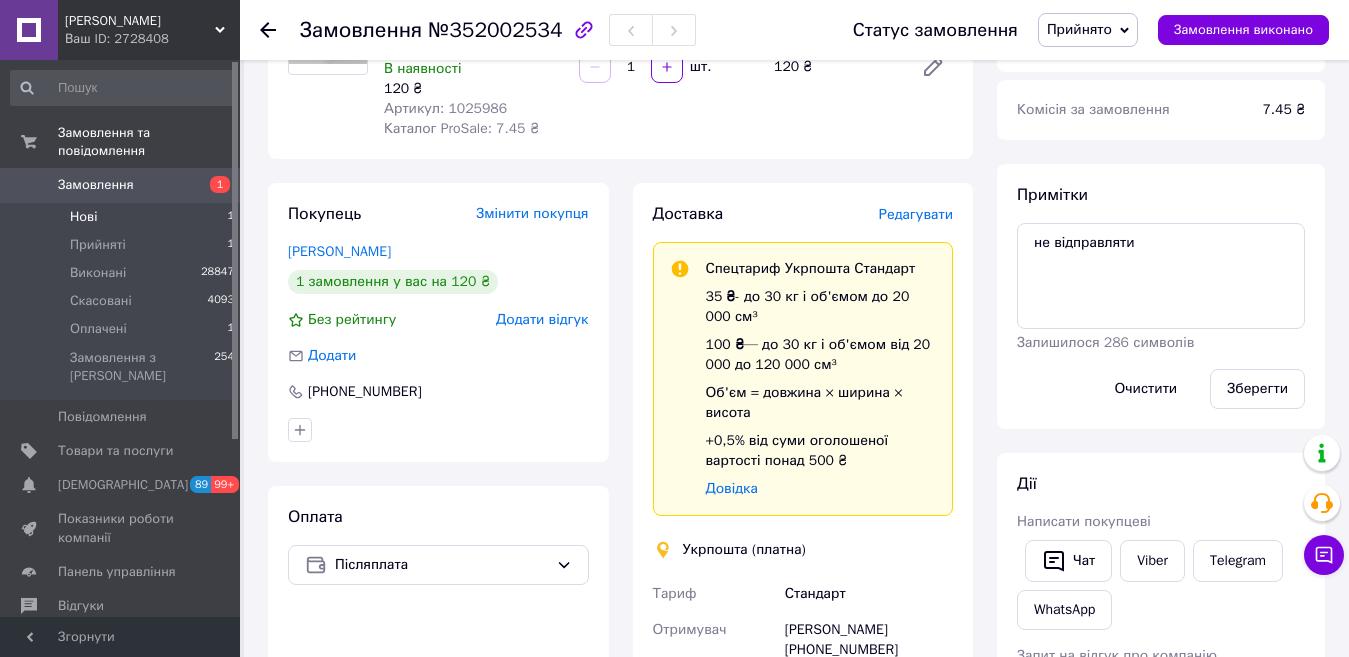 click on "Нові" at bounding box center (83, 217) 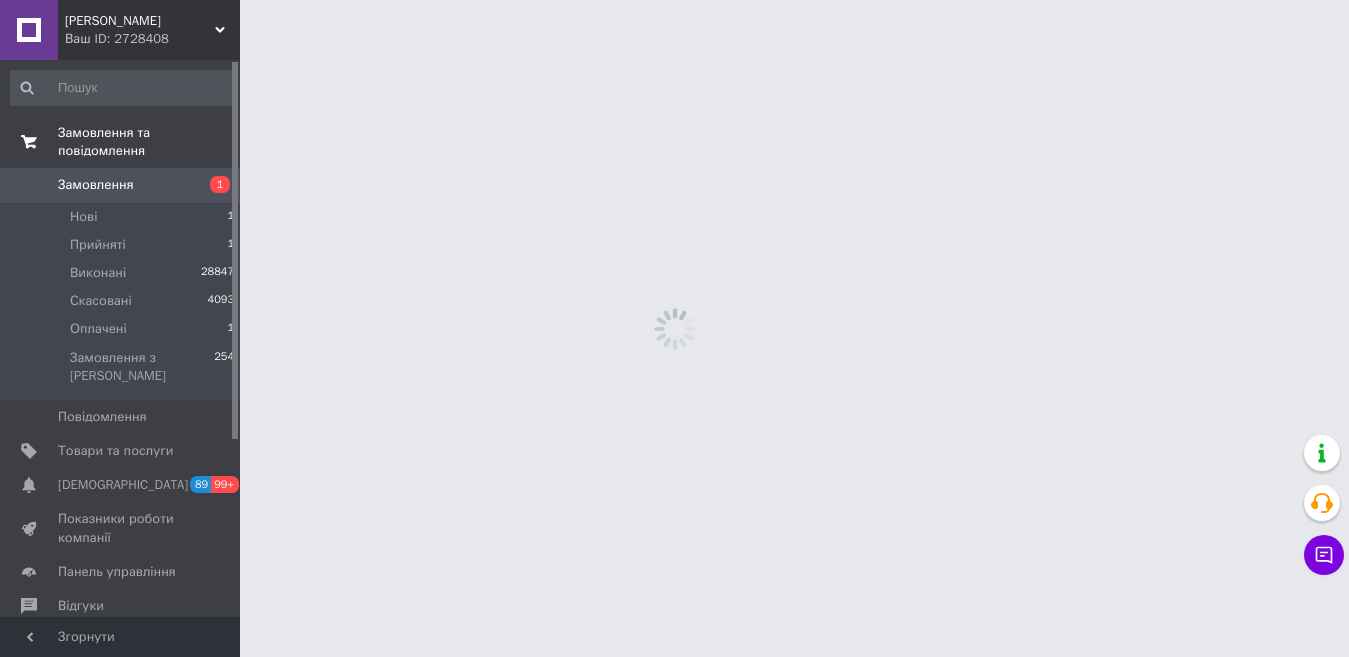 scroll, scrollTop: 0, scrollLeft: 0, axis: both 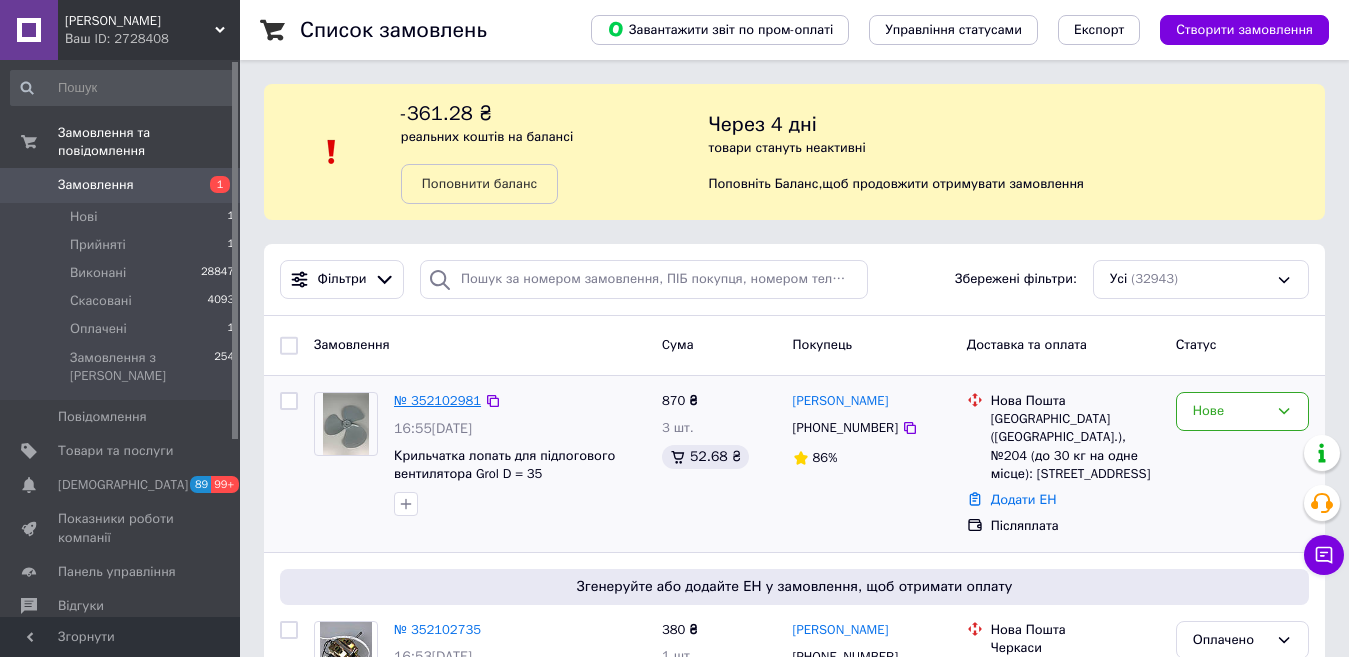 click on "№ 352102981" at bounding box center (437, 400) 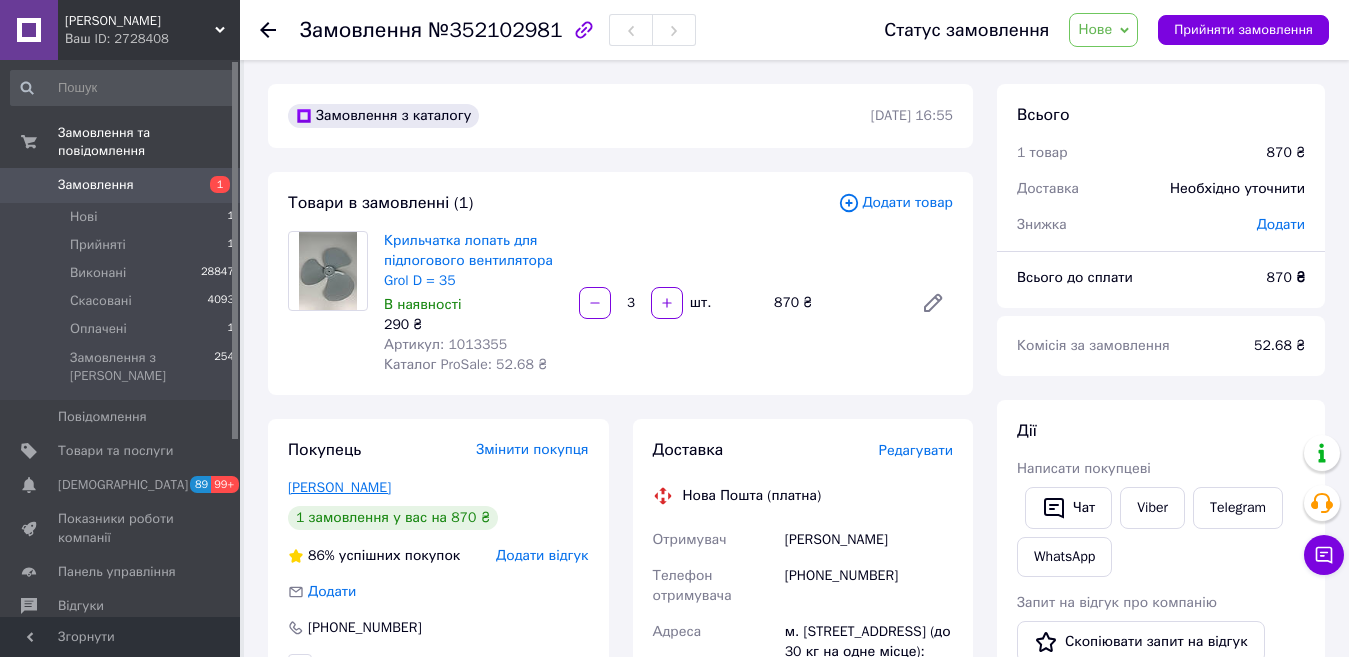 click on "[PERSON_NAME]" at bounding box center (339, 487) 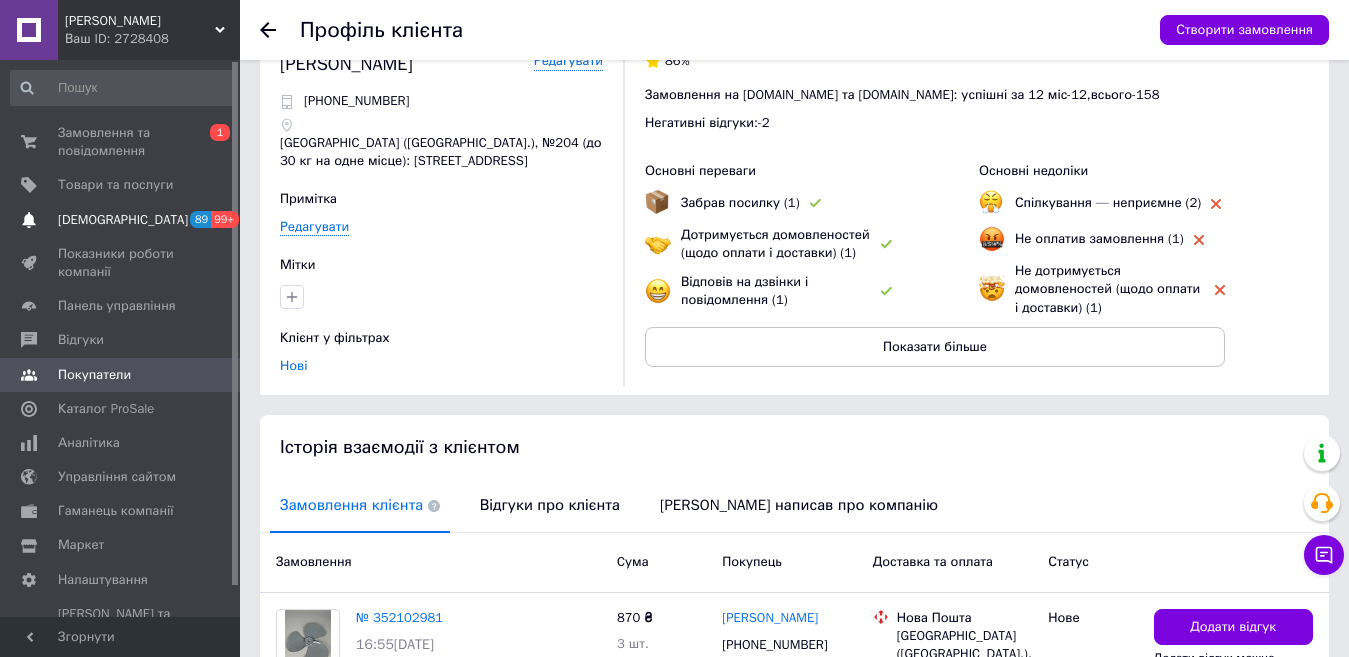 scroll, scrollTop: 0, scrollLeft: 0, axis: both 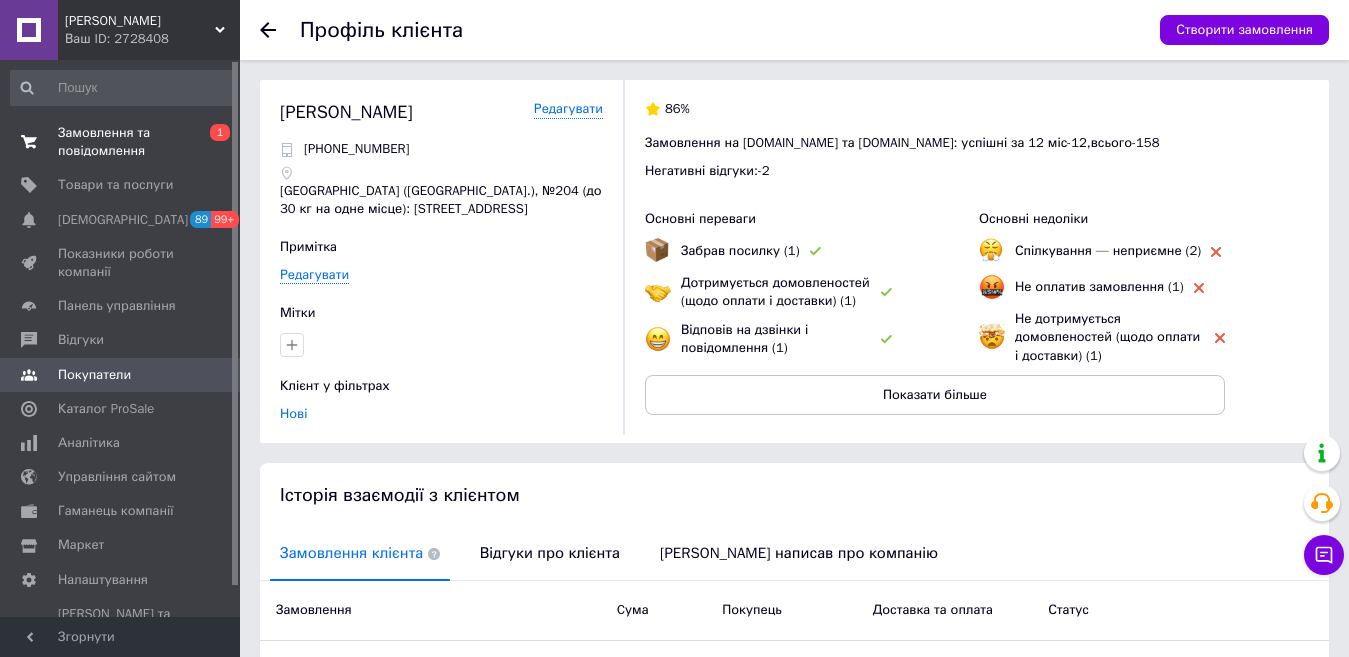click on "Замовлення та повідомлення" at bounding box center (121, 142) 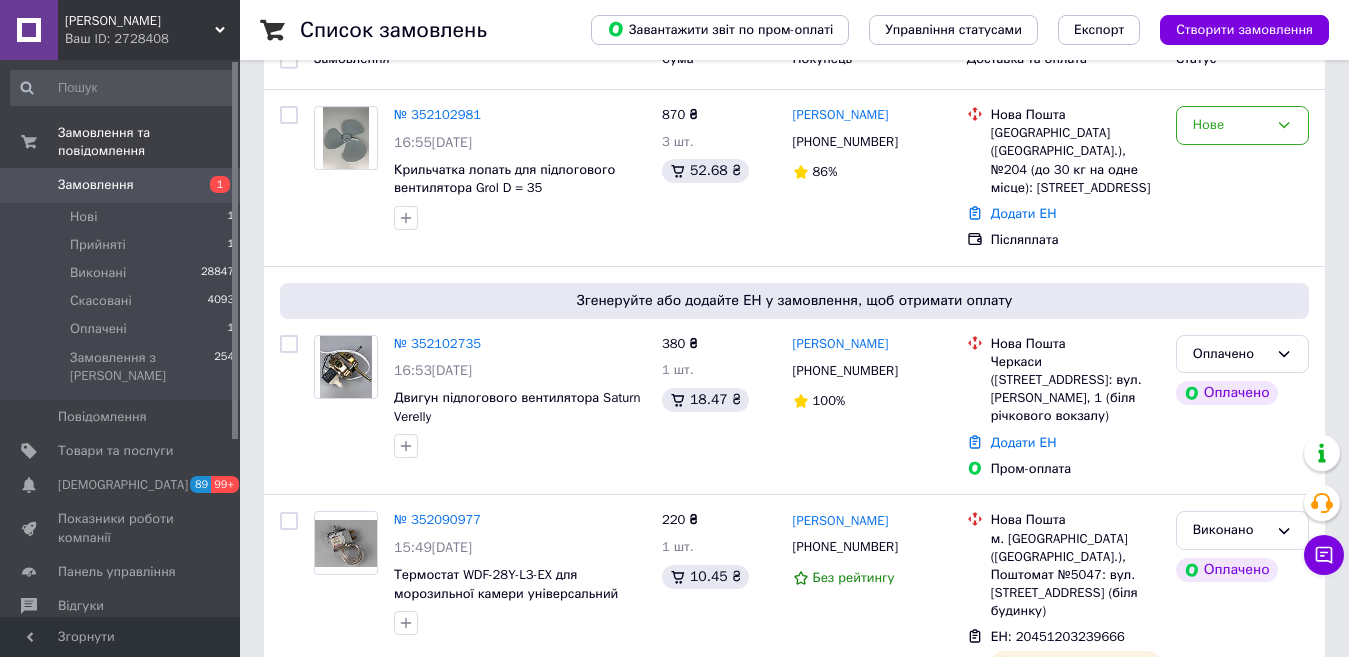 scroll, scrollTop: 300, scrollLeft: 0, axis: vertical 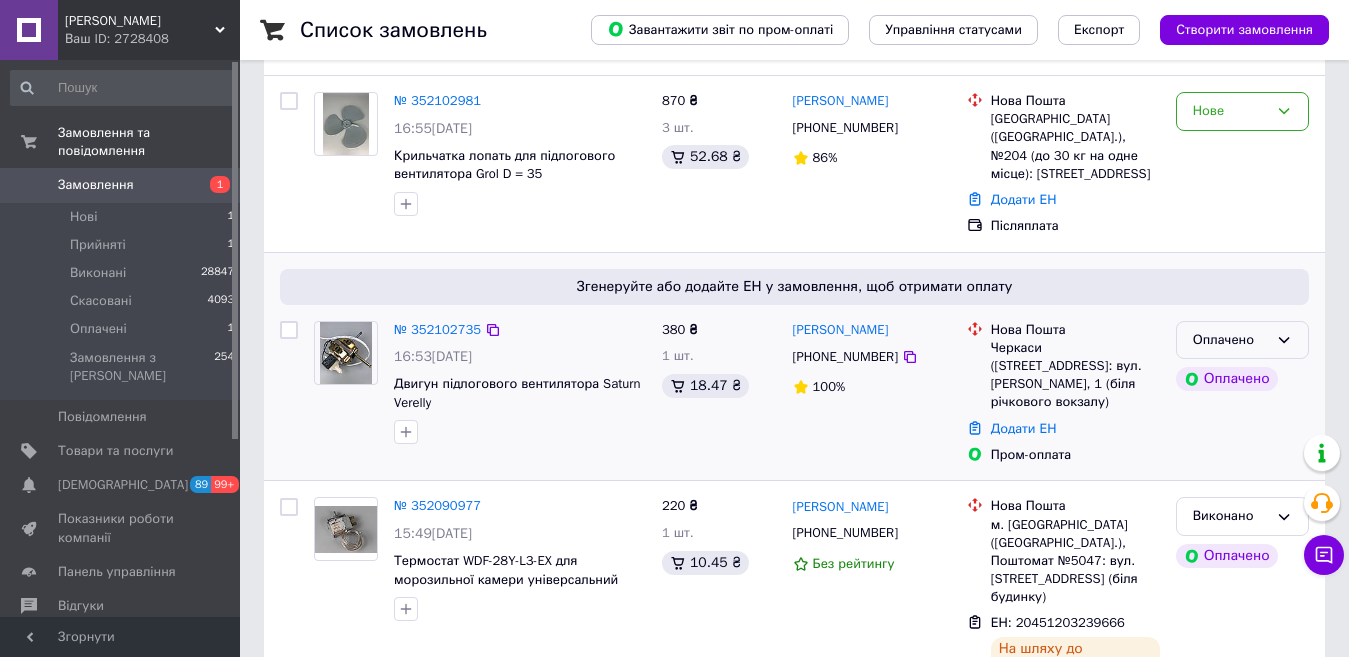 click 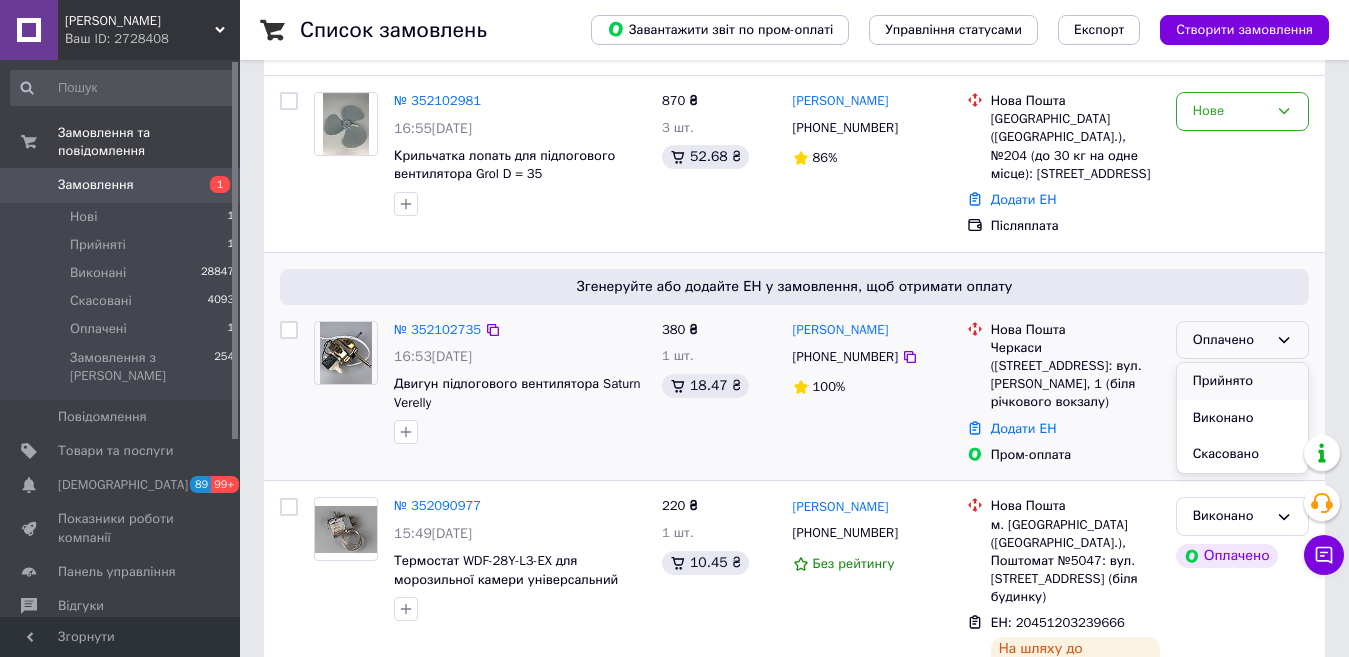 click on "Прийнято" at bounding box center (1242, 381) 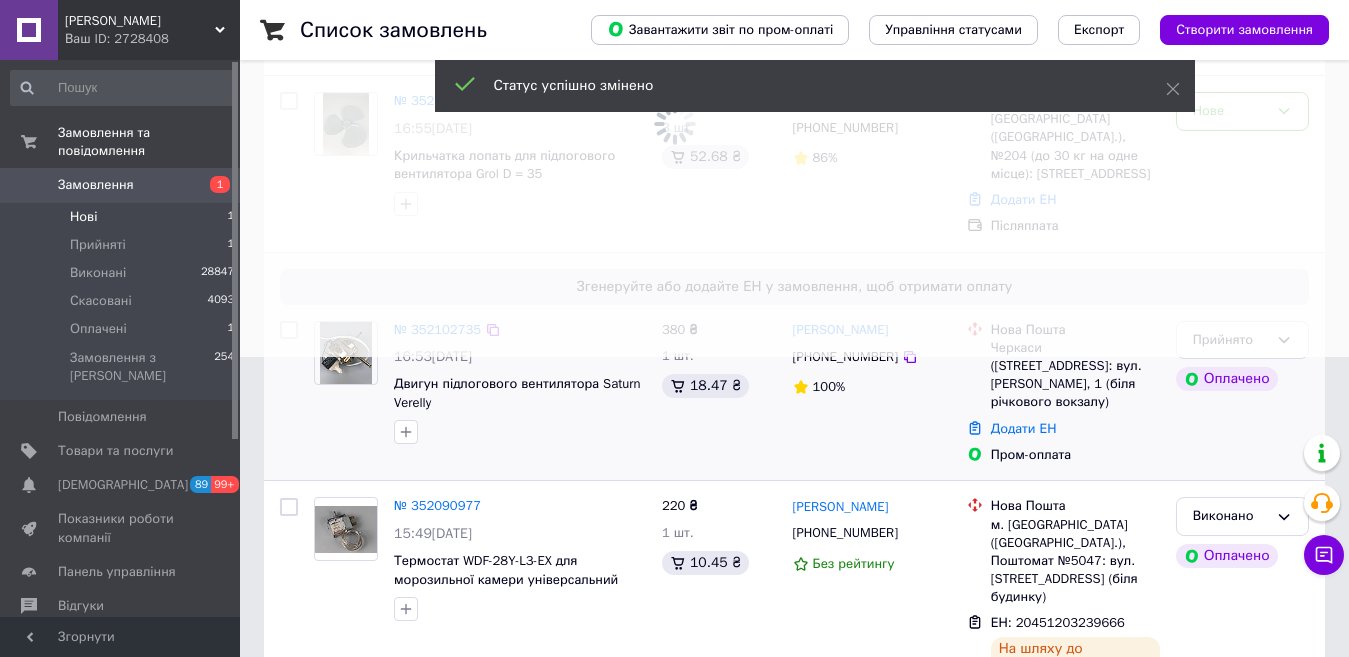 click on "Нові 1" at bounding box center [123, 217] 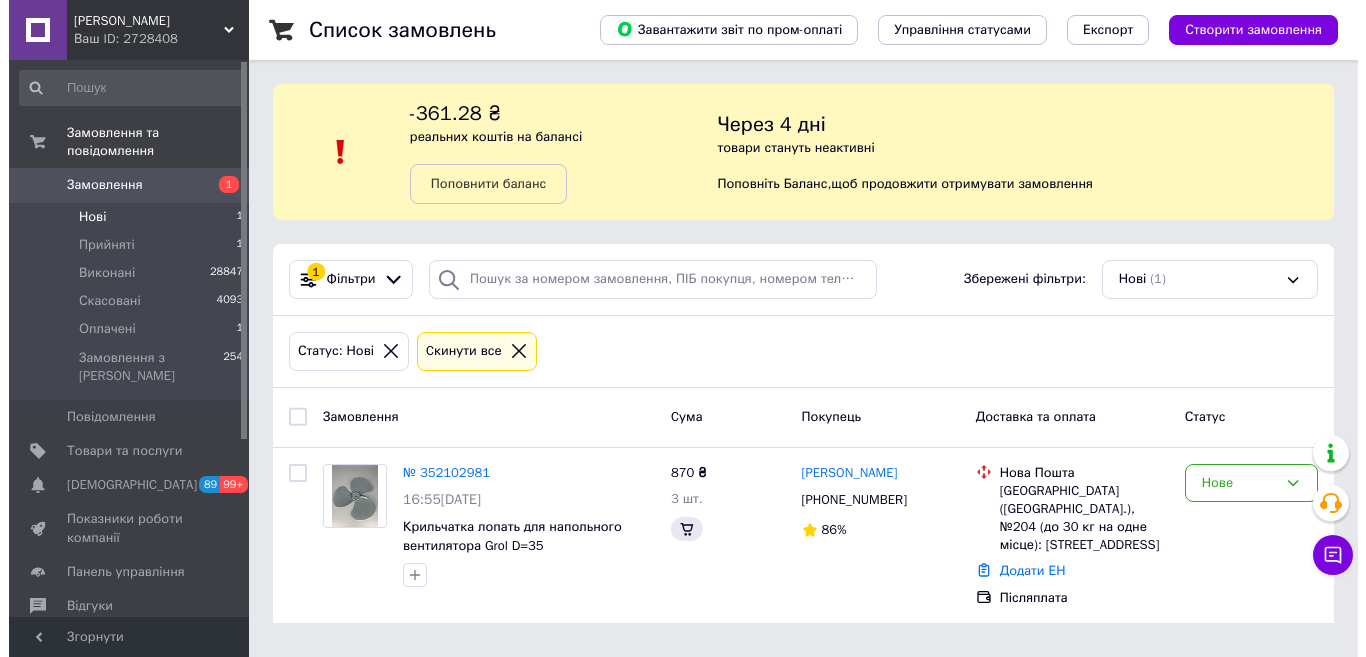 scroll, scrollTop: 0, scrollLeft: 0, axis: both 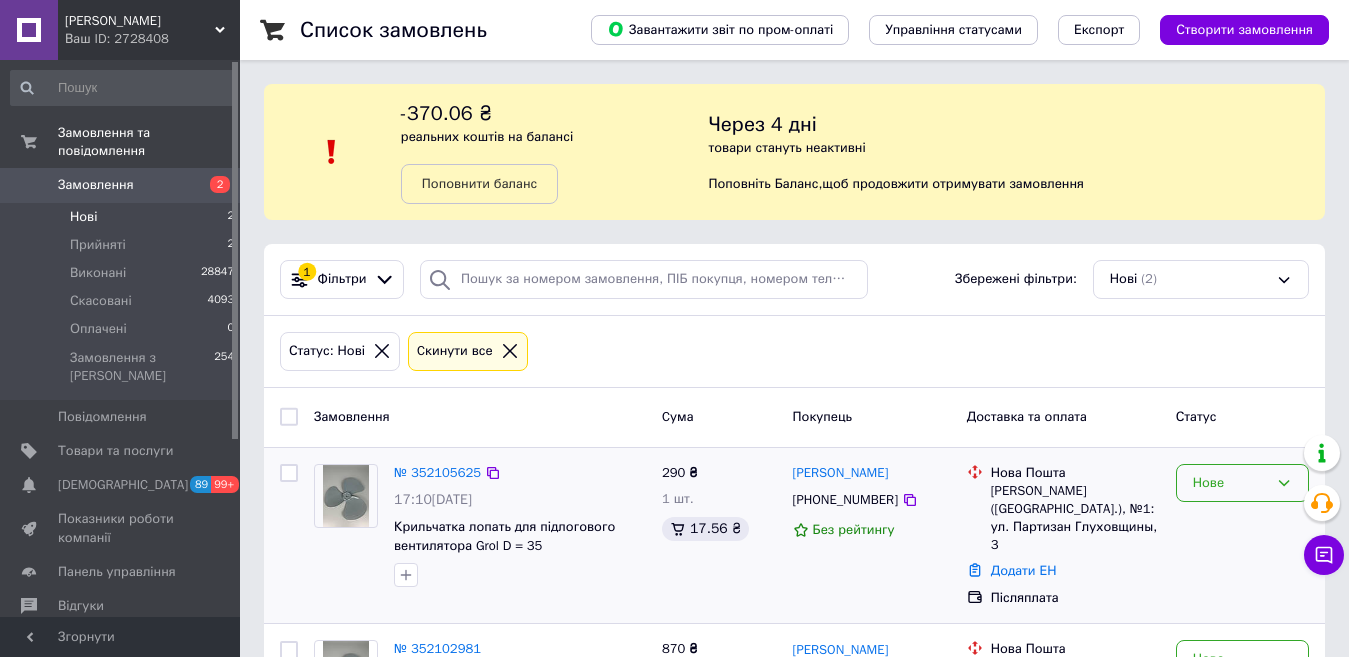 click on "Нове" at bounding box center (1230, 483) 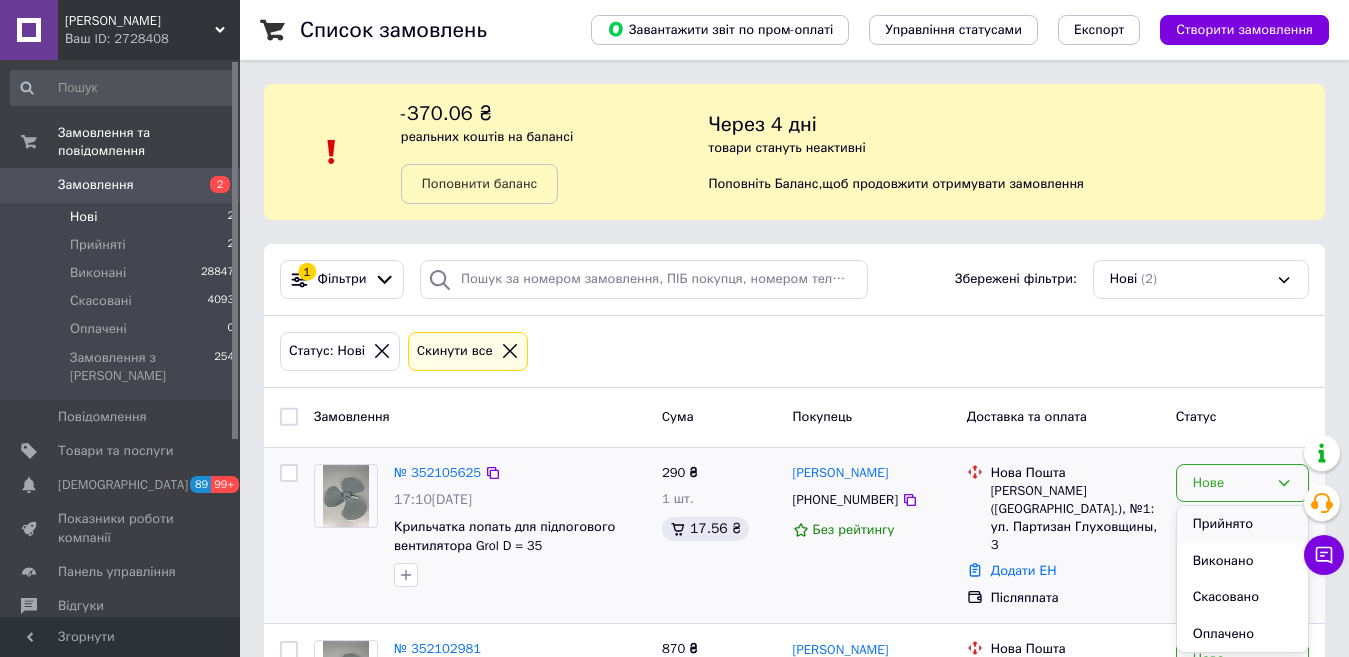 click on "Прийнято" at bounding box center [1242, 524] 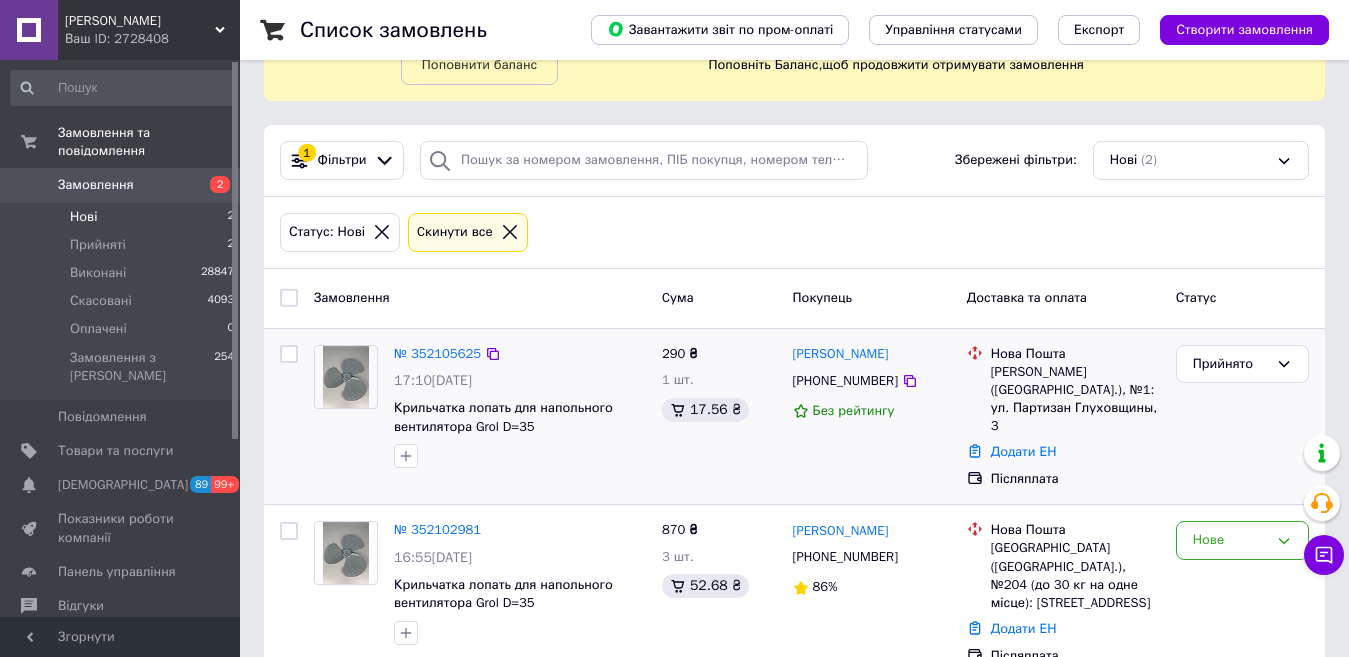 scroll, scrollTop: 129, scrollLeft: 0, axis: vertical 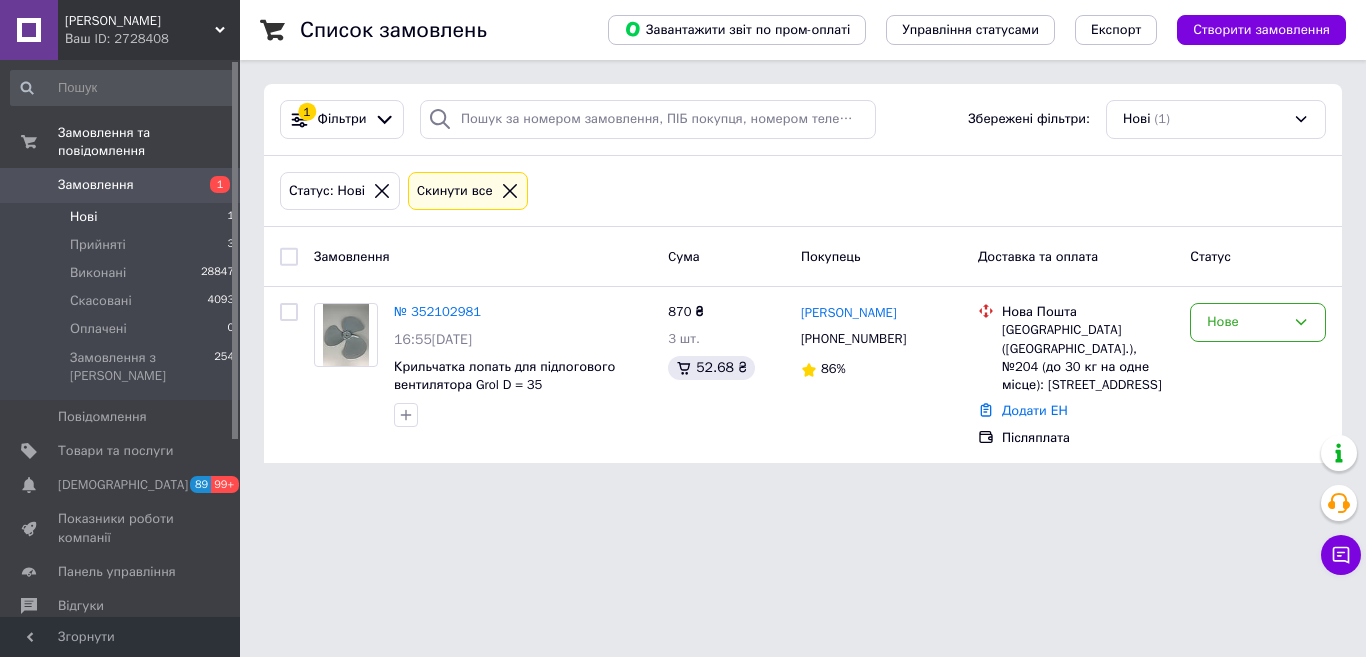 click on "Нові" at bounding box center [83, 217] 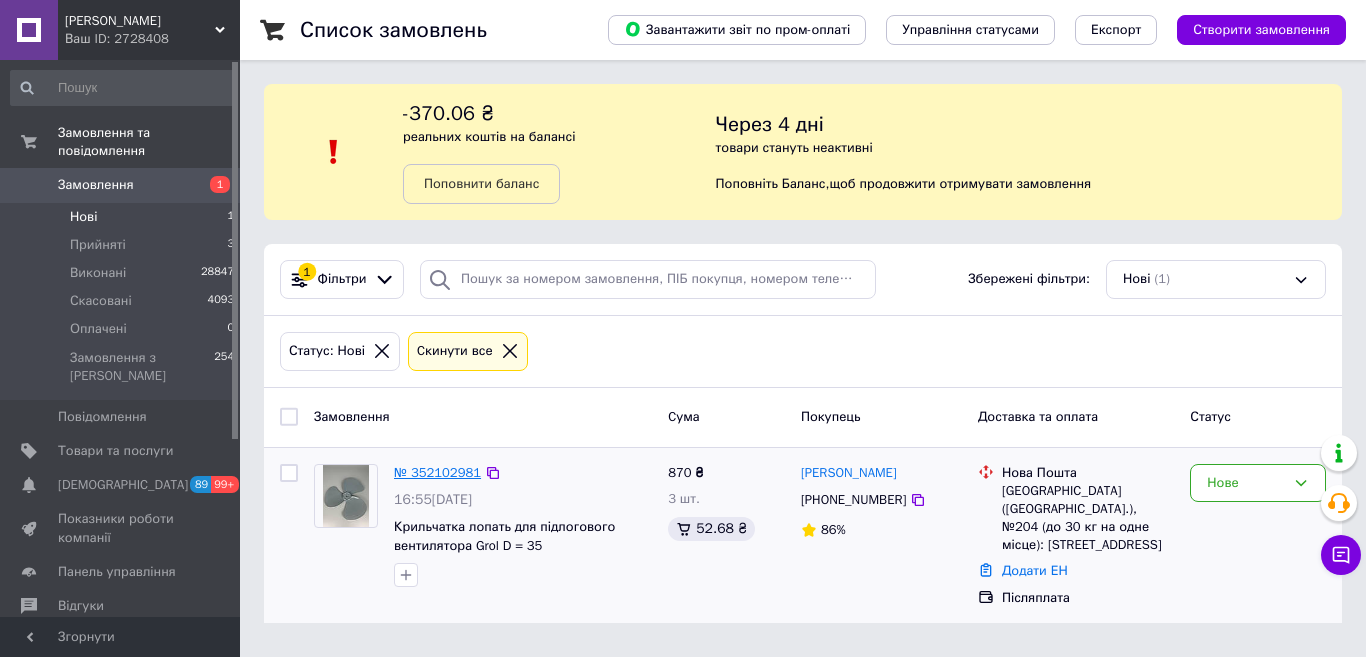 click on "№ 352102981" at bounding box center [437, 472] 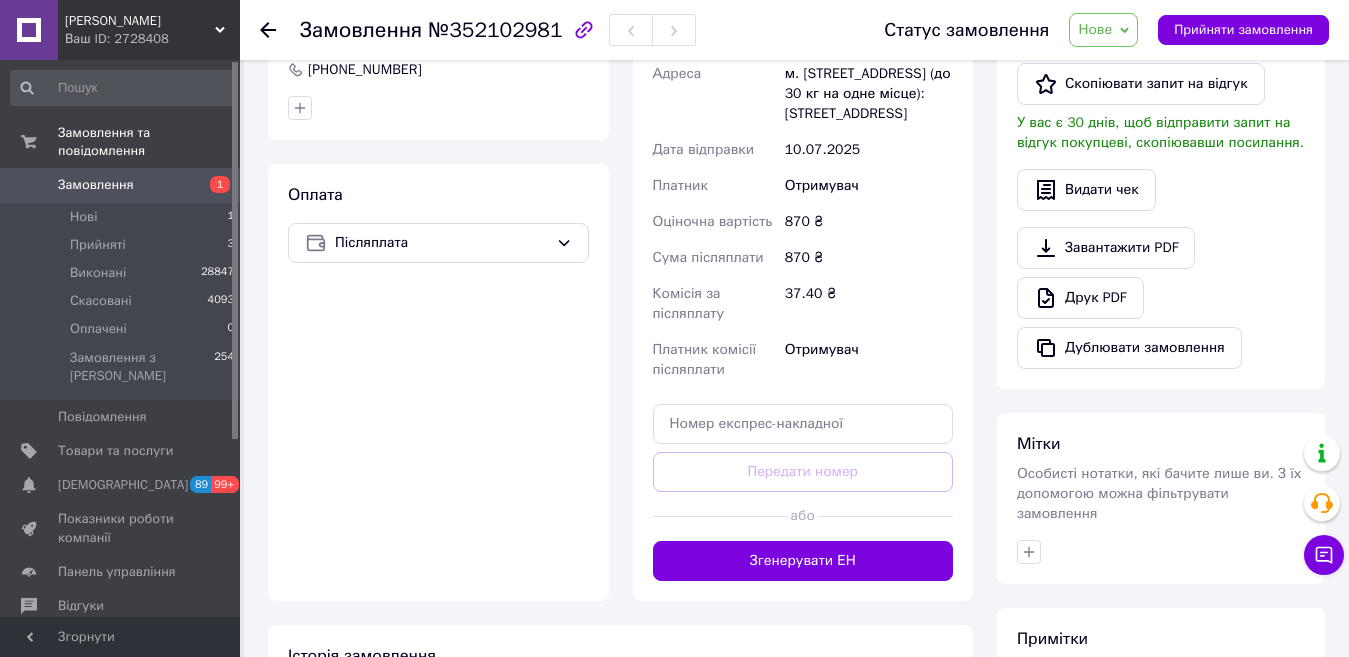 scroll, scrollTop: 778, scrollLeft: 0, axis: vertical 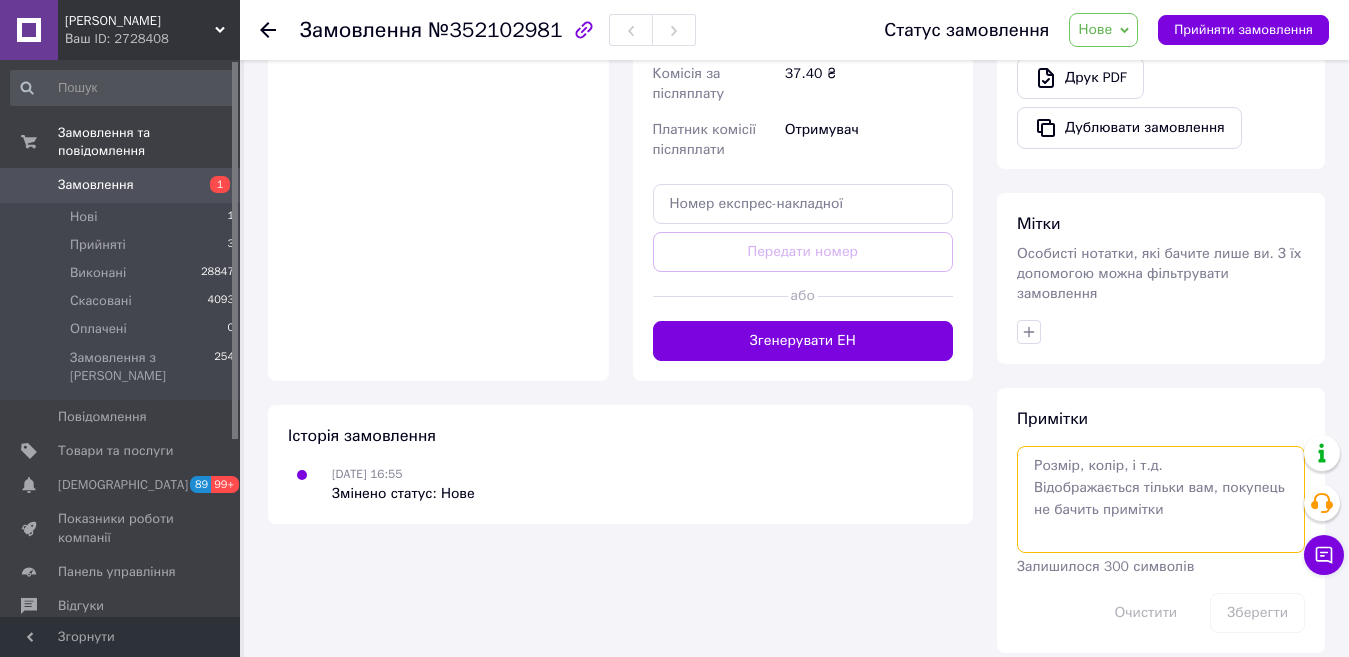 click at bounding box center [1161, 499] 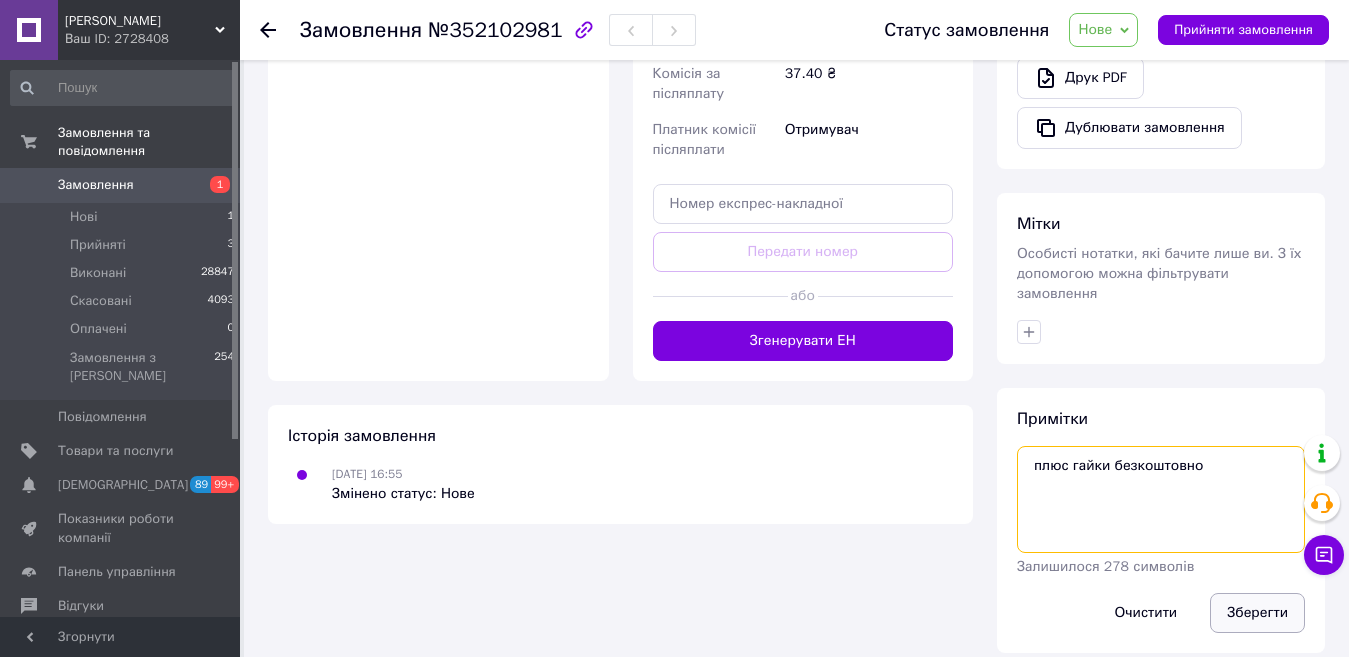 type on "плюс гайки безкоштовно" 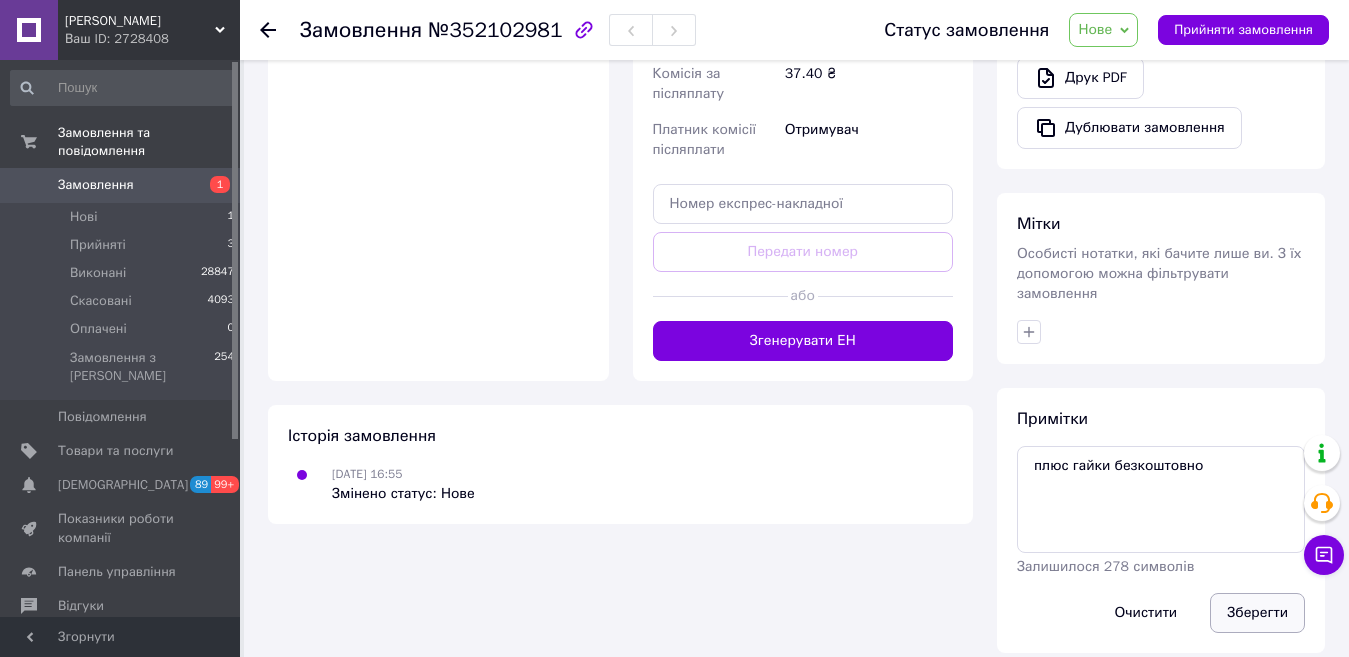 click on "Зберегти" at bounding box center (1257, 613) 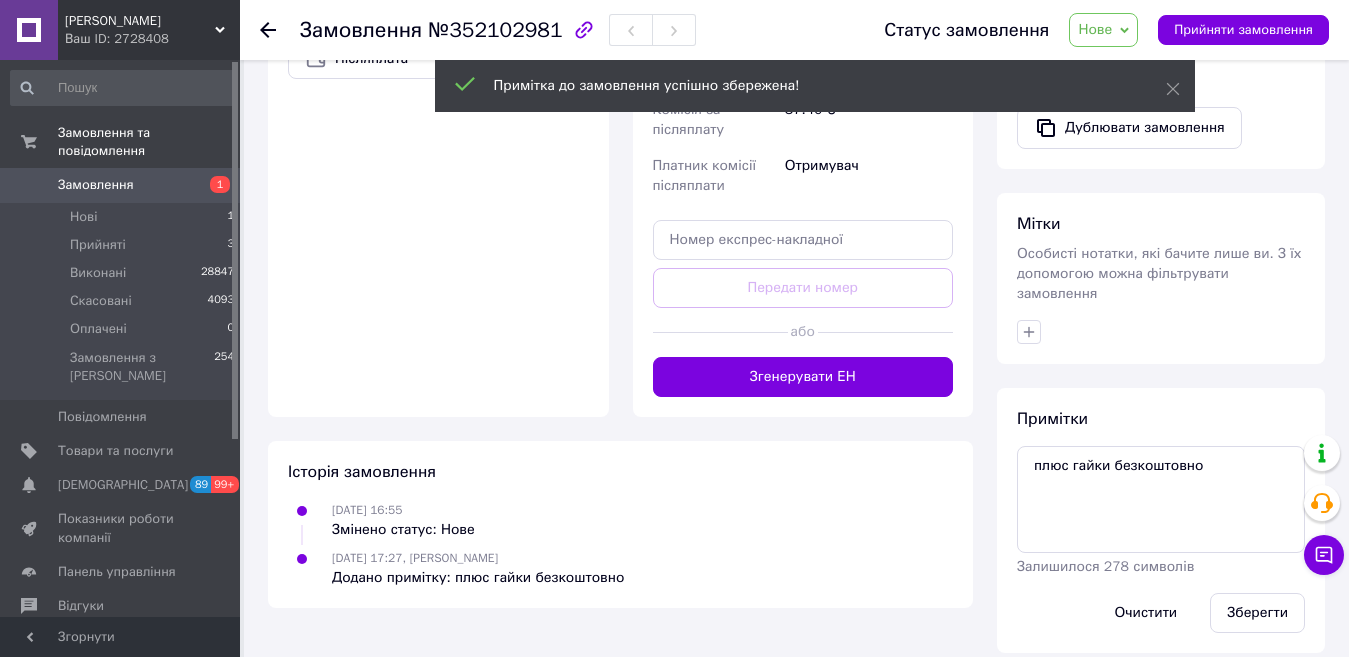 scroll, scrollTop: 778, scrollLeft: 0, axis: vertical 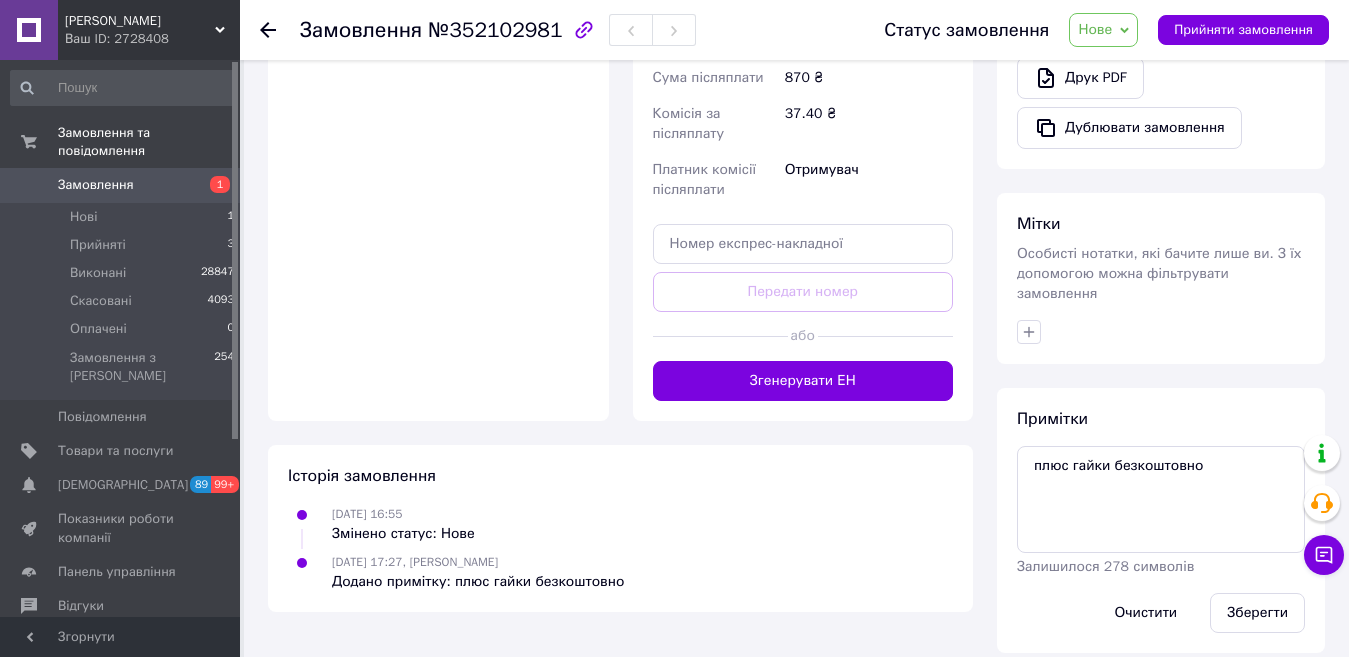 click 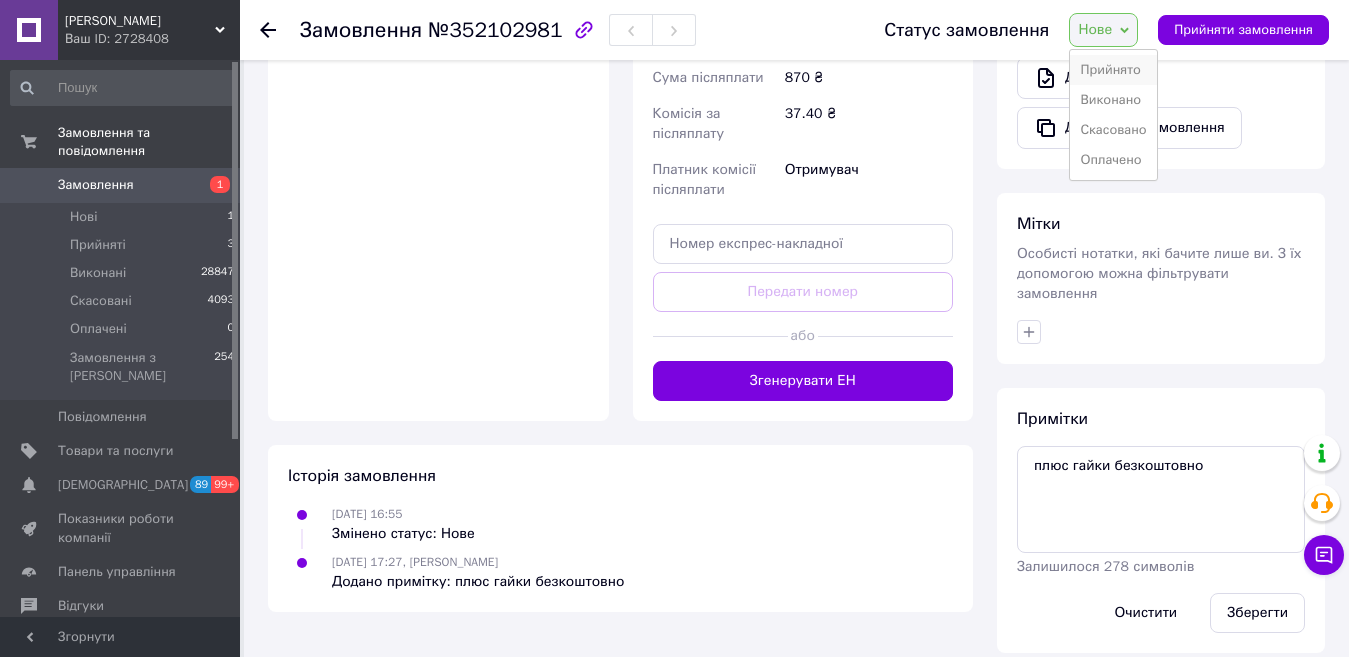 click on "Прийнято" at bounding box center [1113, 70] 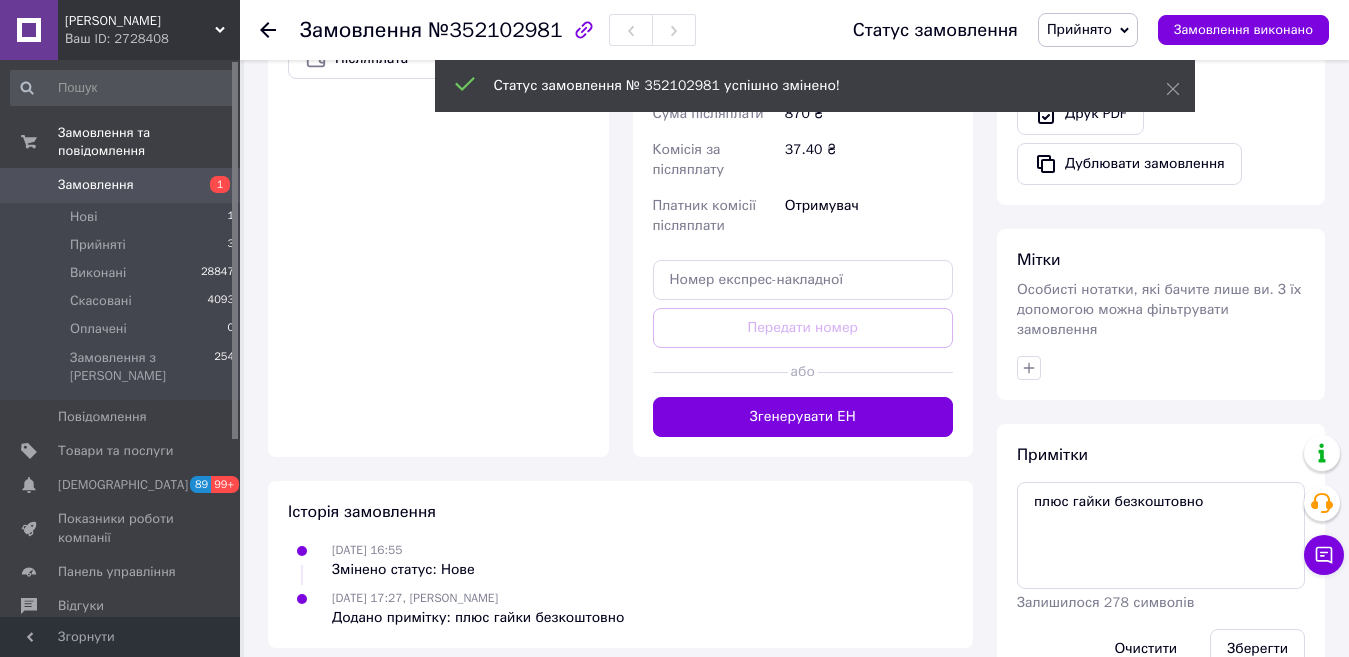 scroll, scrollTop: 778, scrollLeft: 0, axis: vertical 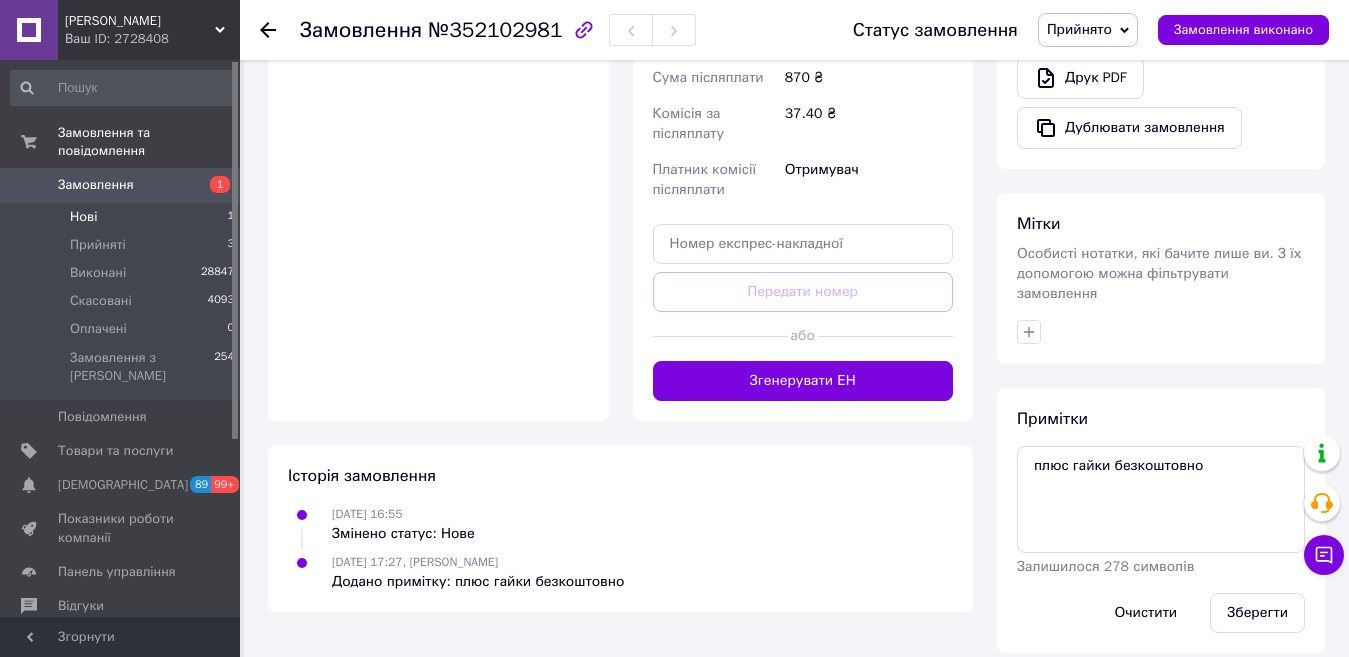 click on "Нові" at bounding box center (83, 217) 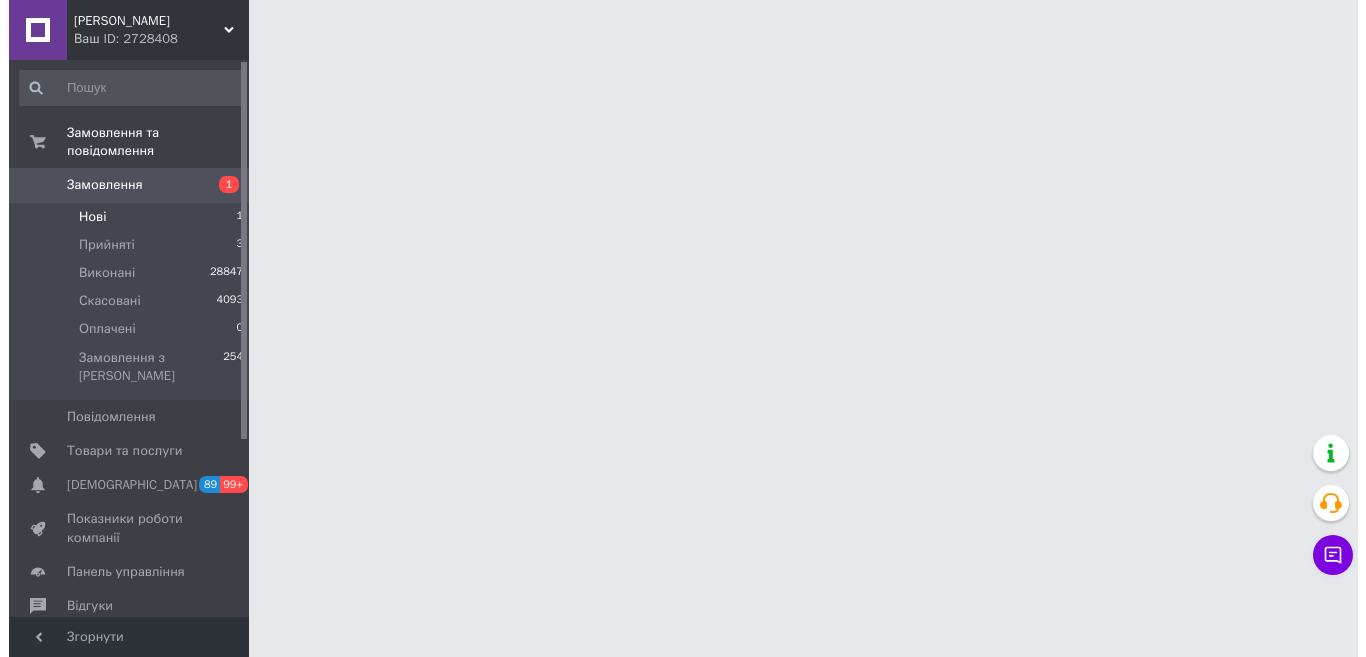 scroll, scrollTop: 0, scrollLeft: 0, axis: both 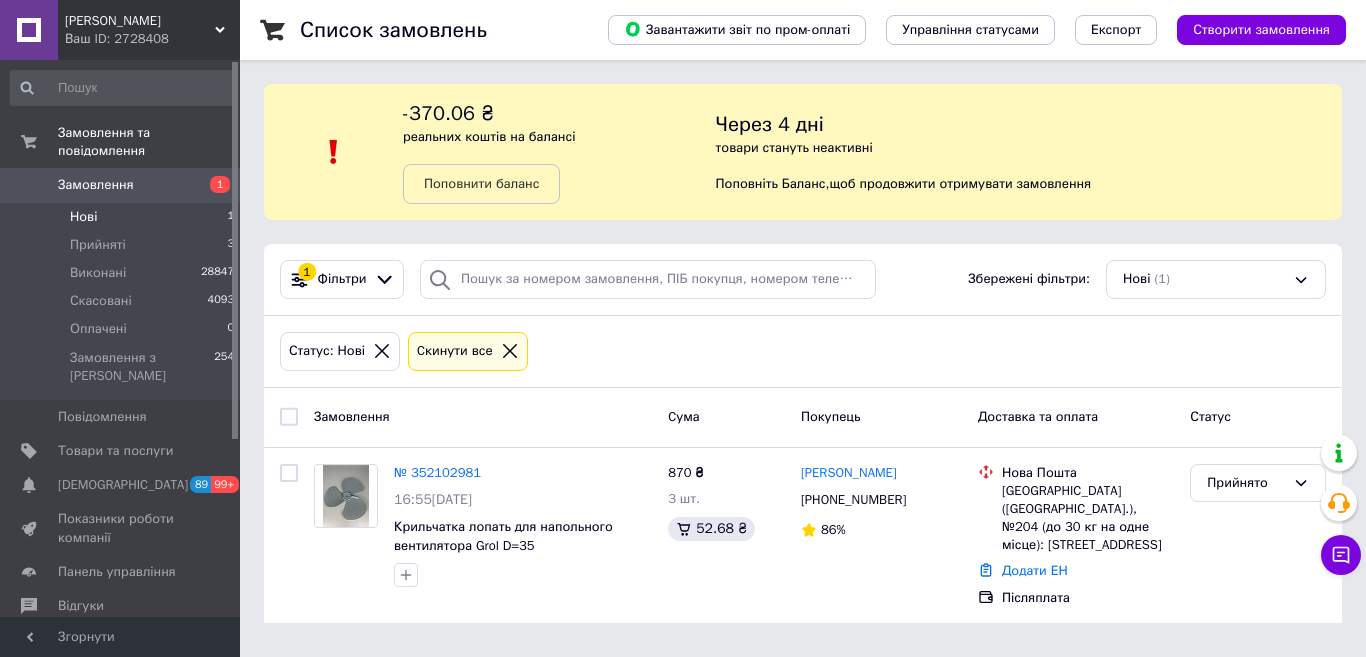 click on "Нові" at bounding box center [83, 217] 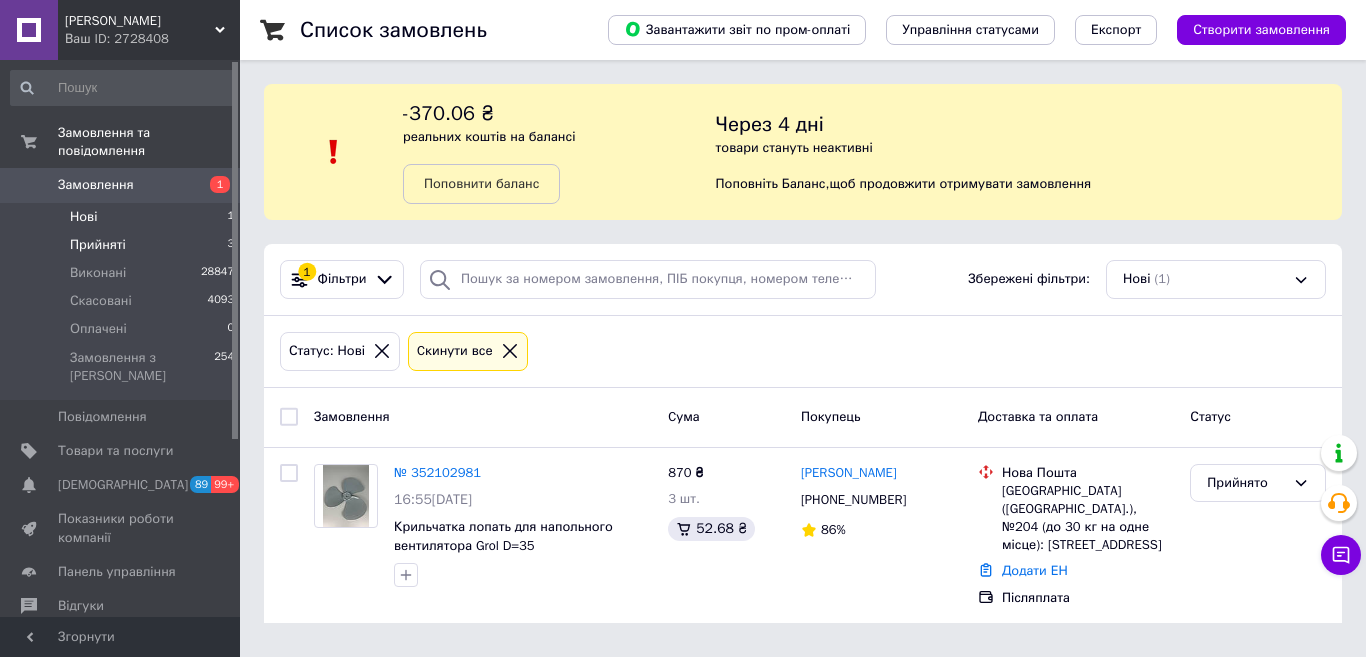 click on "Прийняті" at bounding box center [98, 245] 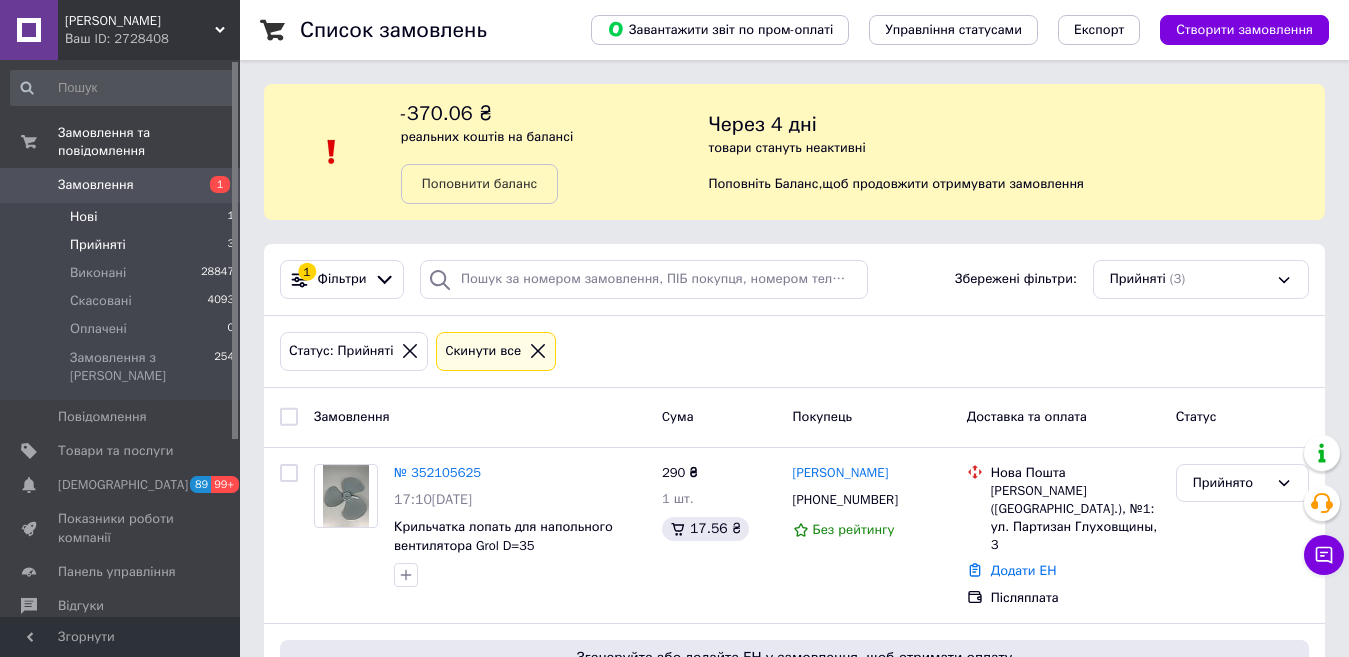 click on "Нові" at bounding box center (83, 217) 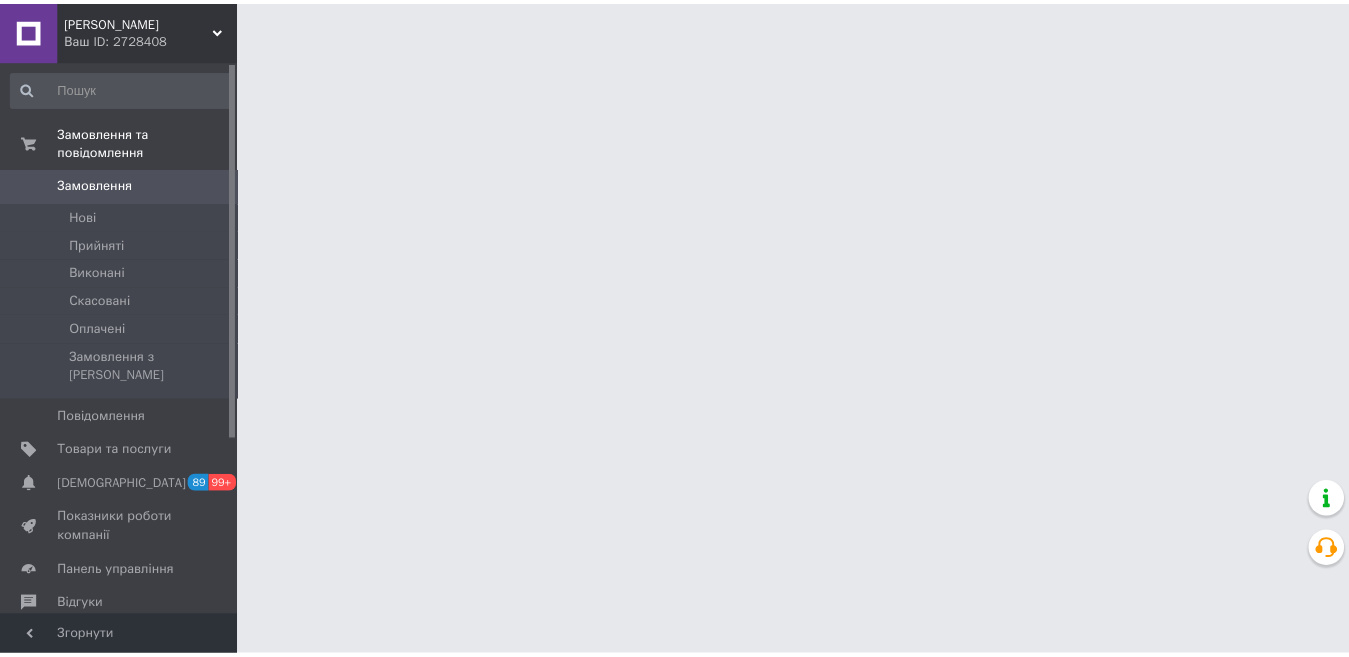 scroll, scrollTop: 0, scrollLeft: 0, axis: both 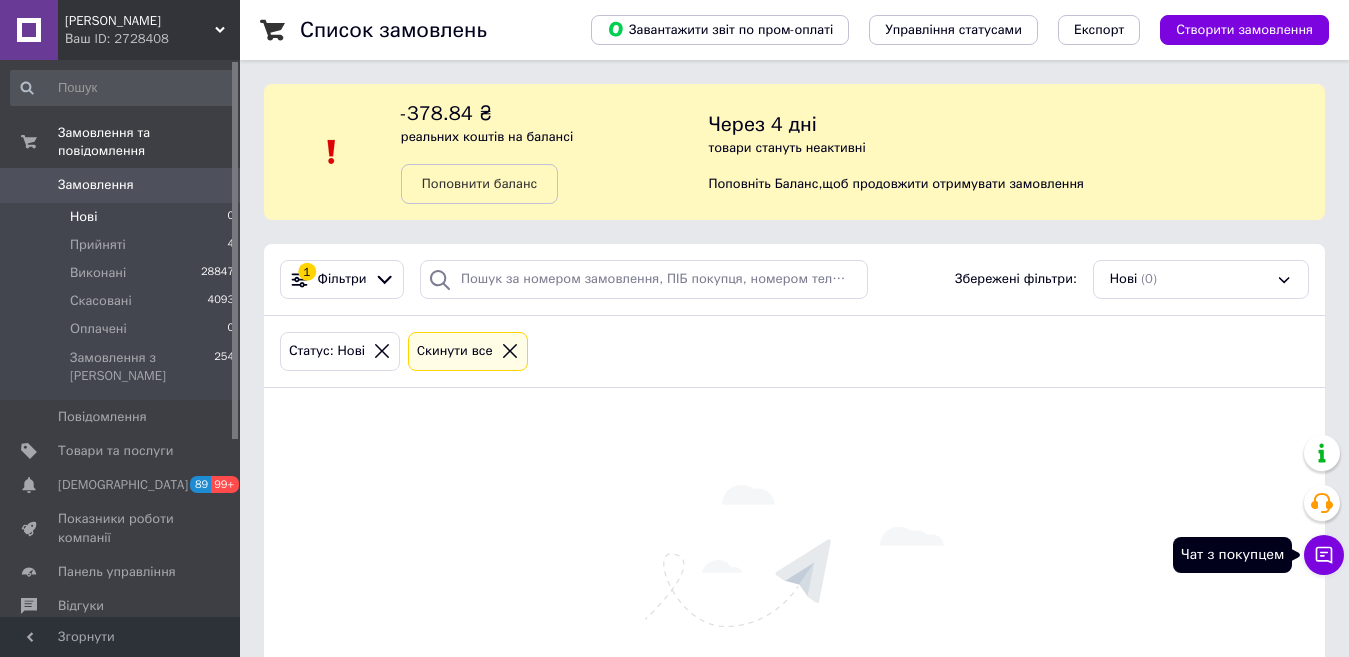 click on "Чат з покупцем" at bounding box center (1324, 555) 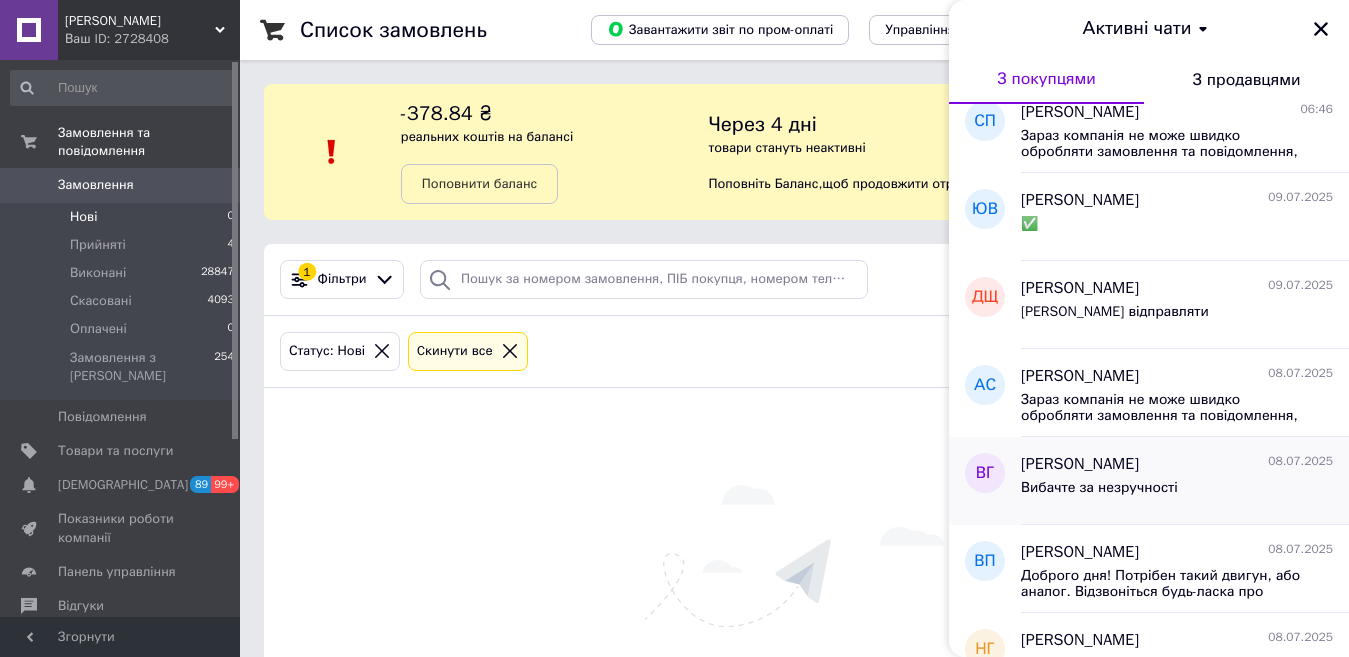 scroll, scrollTop: 0, scrollLeft: 0, axis: both 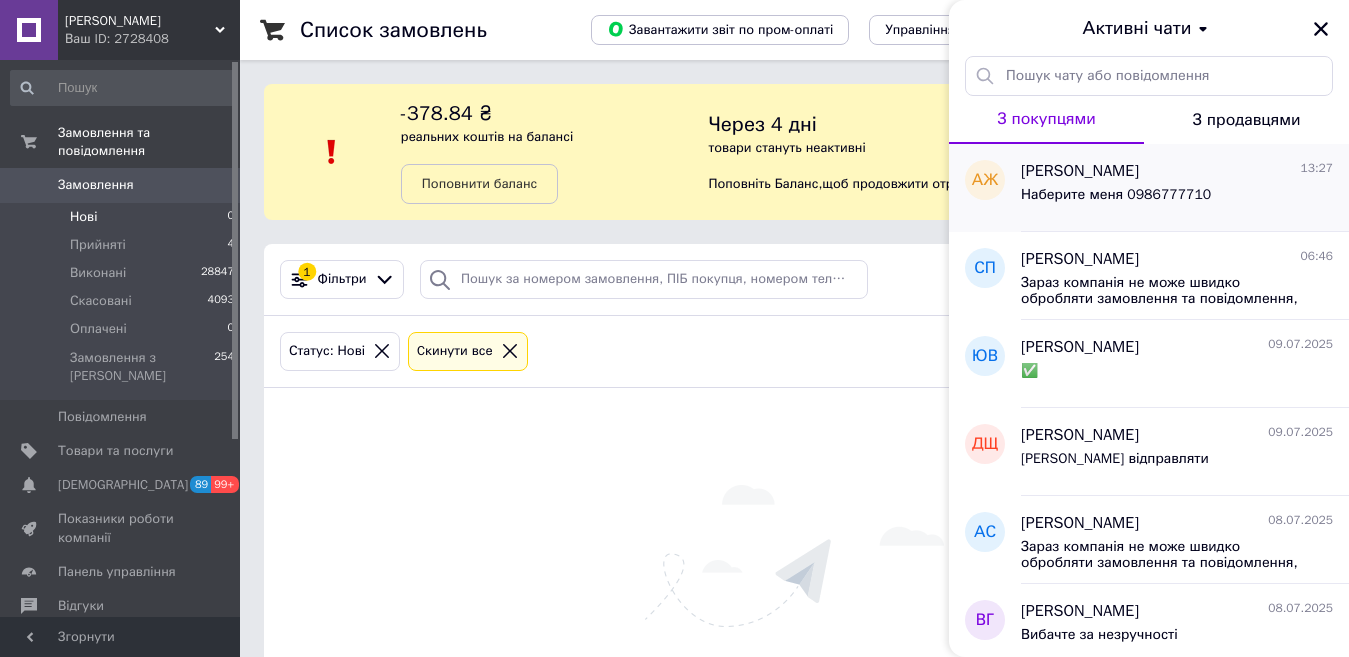 click on "Наберите меня 0986777710" at bounding box center (1116, 195) 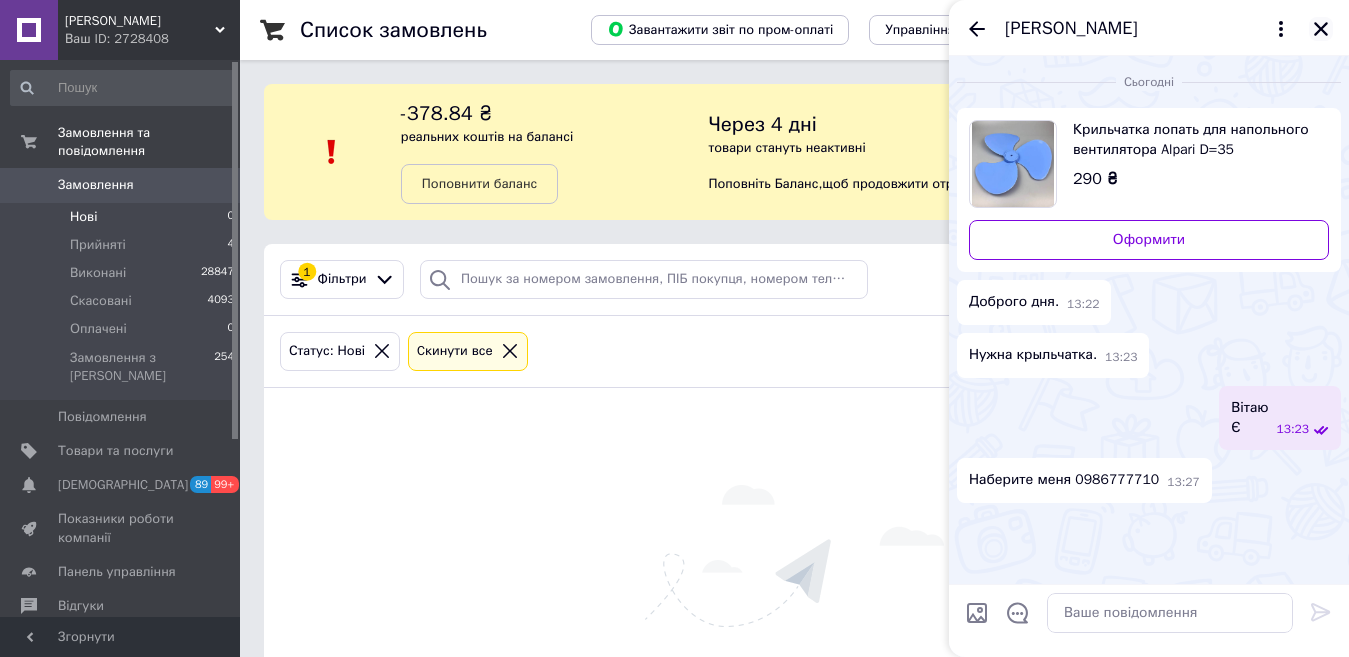 click 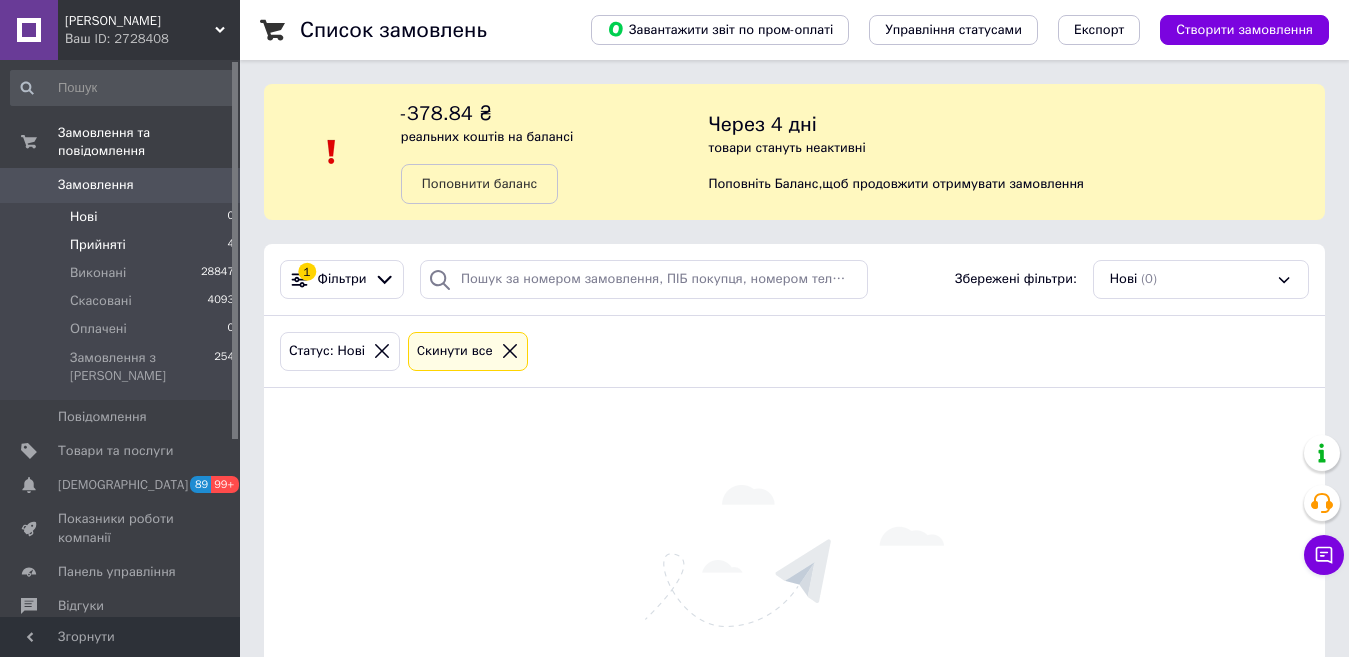 click on "Прийняті" at bounding box center [98, 245] 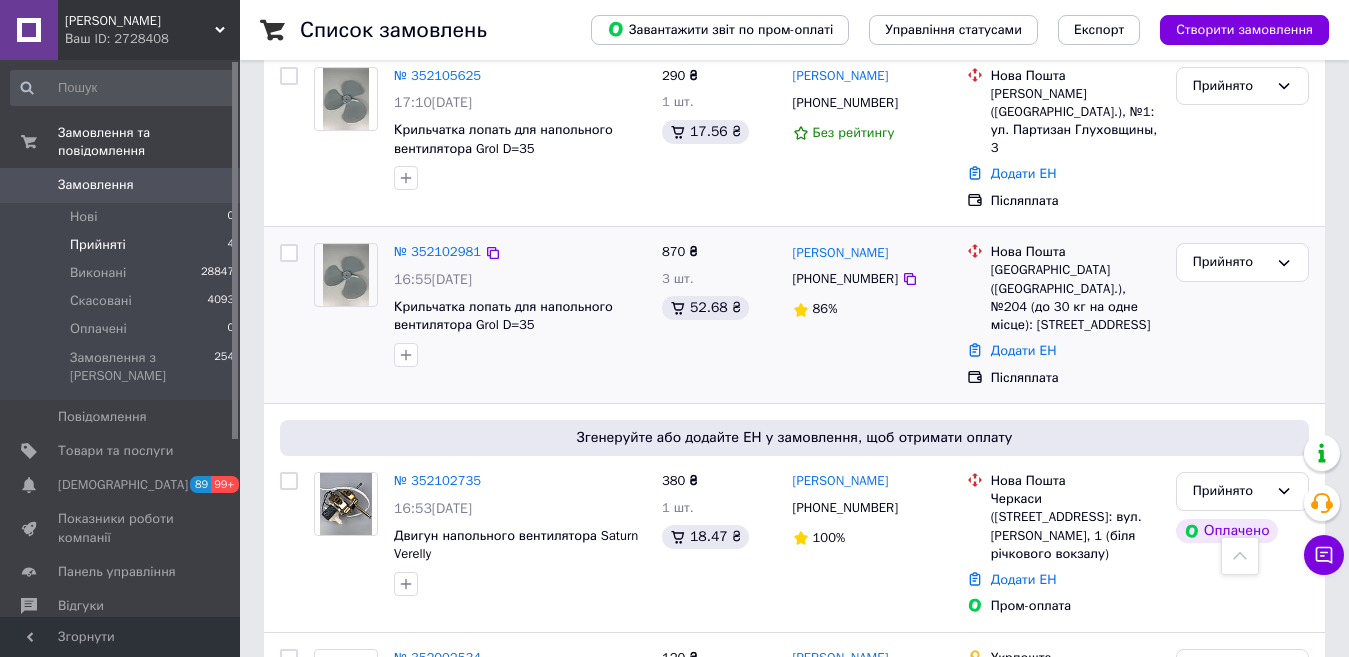 scroll, scrollTop: 498, scrollLeft: 0, axis: vertical 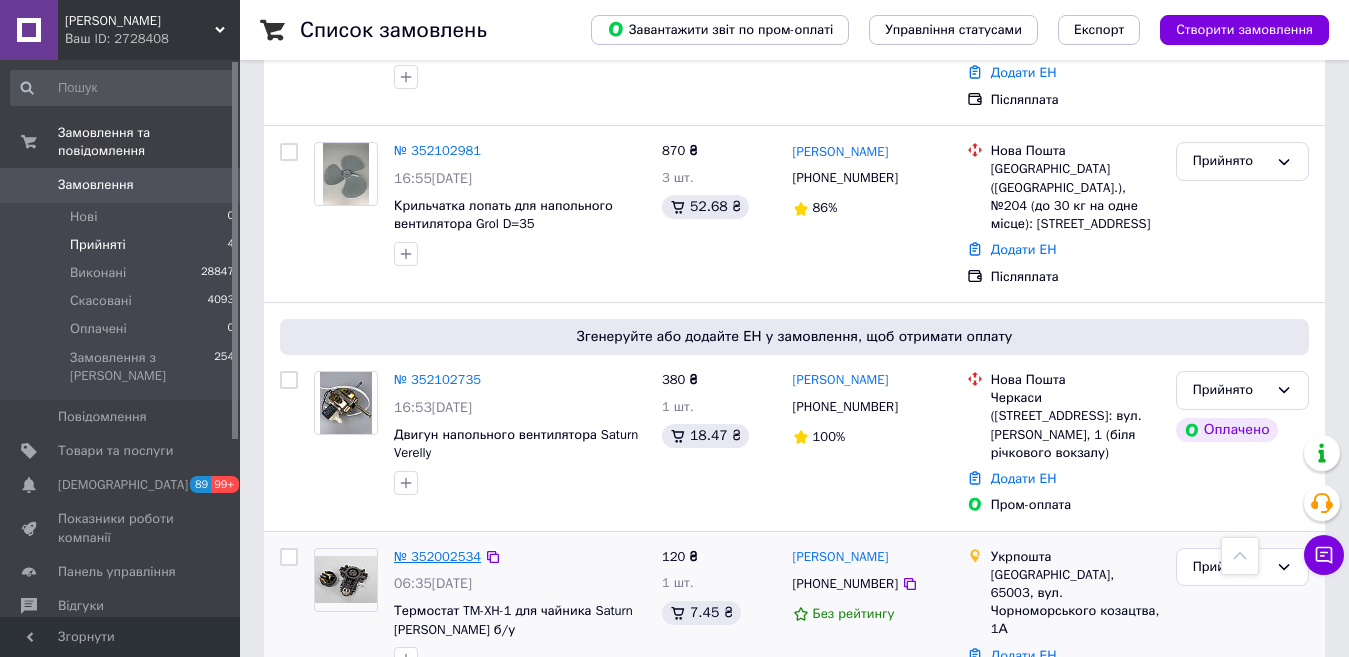 click on "№ 352002534" at bounding box center [437, 556] 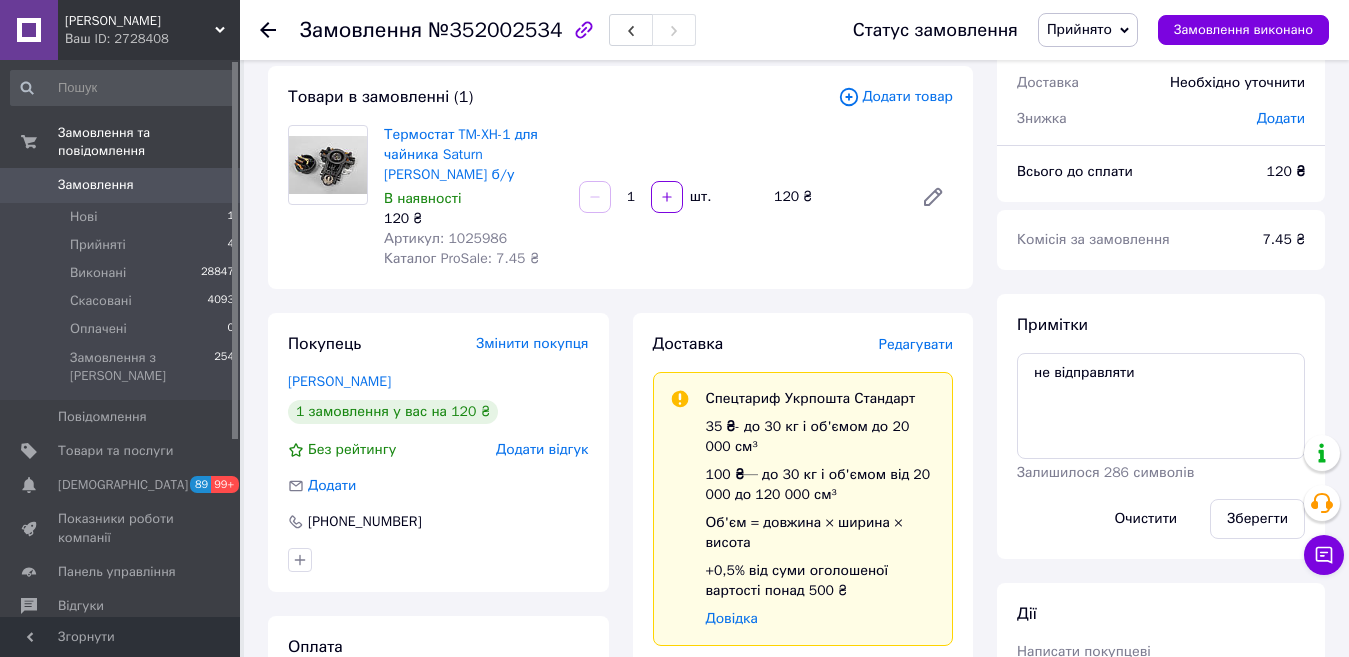 scroll, scrollTop: 0, scrollLeft: 0, axis: both 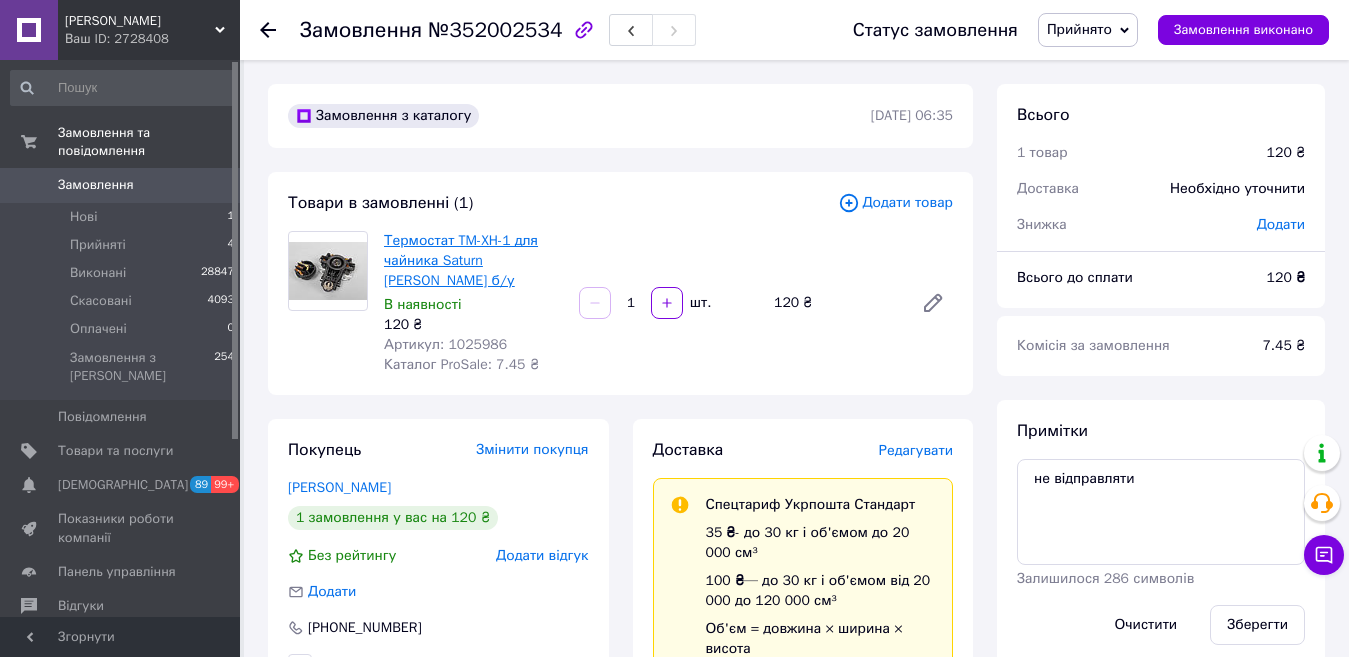 click on "Термостат TM-XH-1 для чайника Saturn [PERSON_NAME] б/у" at bounding box center (461, 260) 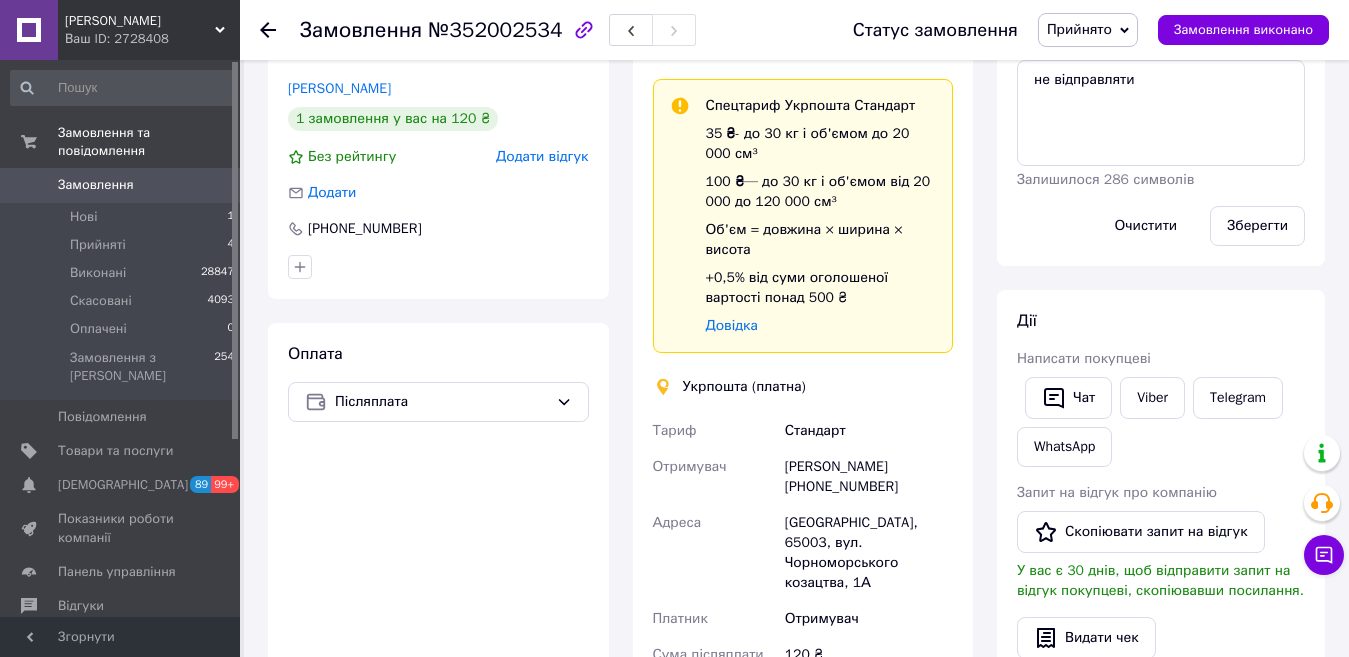scroll, scrollTop: 400, scrollLeft: 0, axis: vertical 